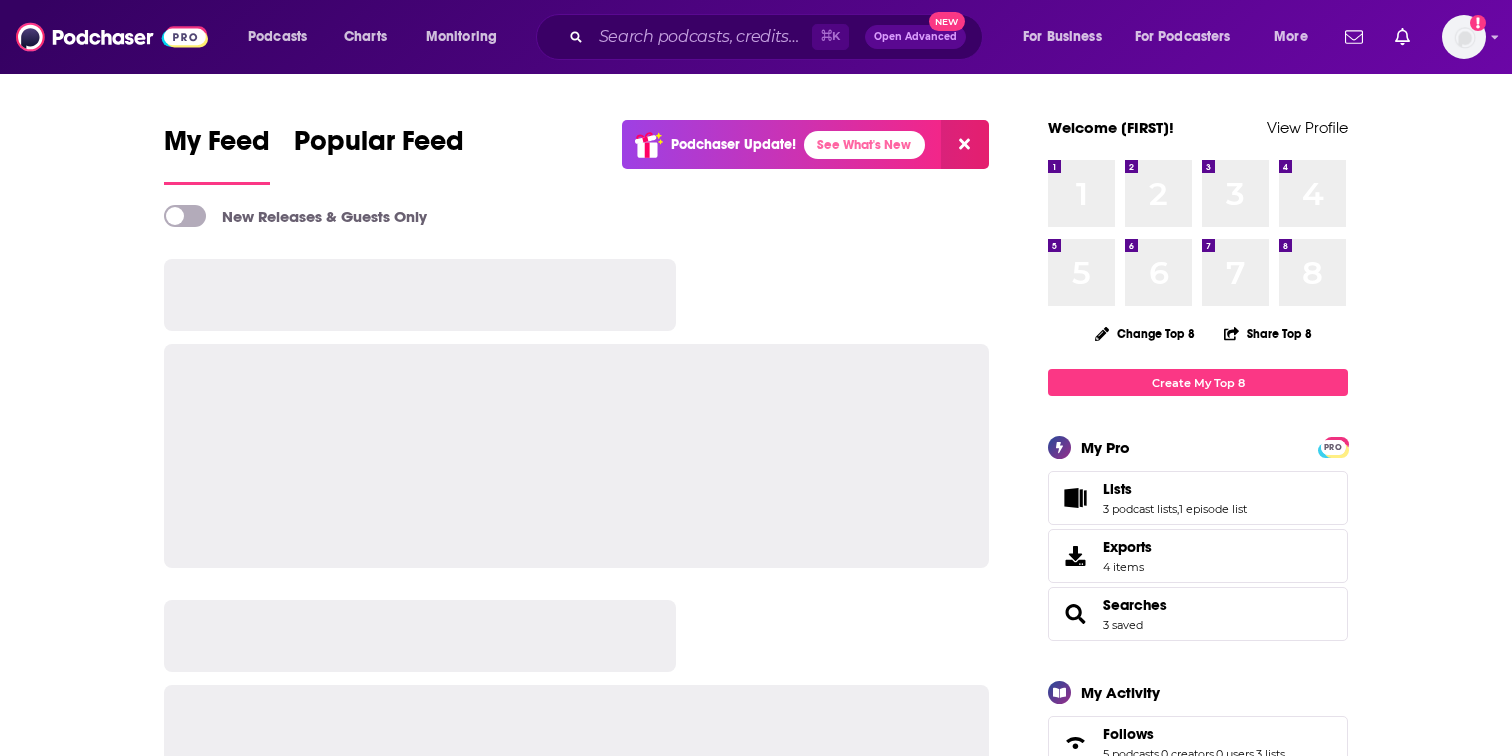 scroll, scrollTop: 0, scrollLeft: 0, axis: both 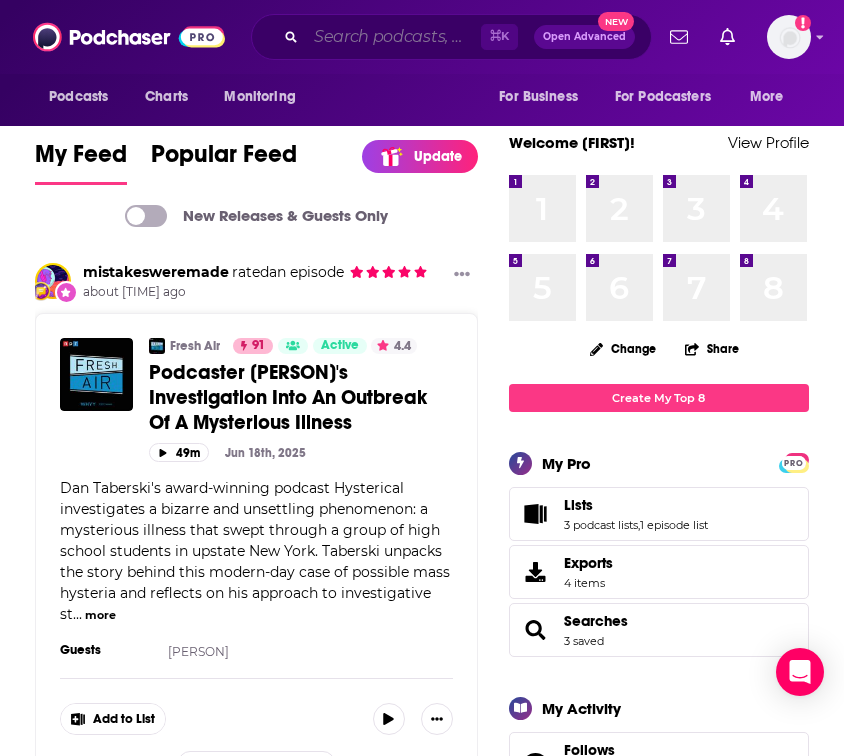 click at bounding box center [393, 37] 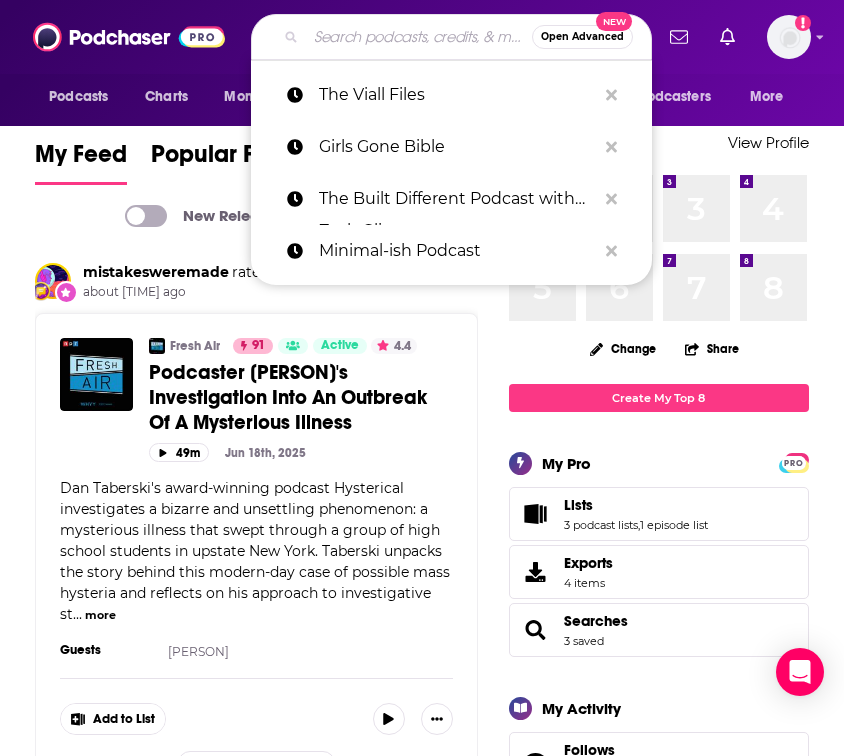 click at bounding box center [419, 37] 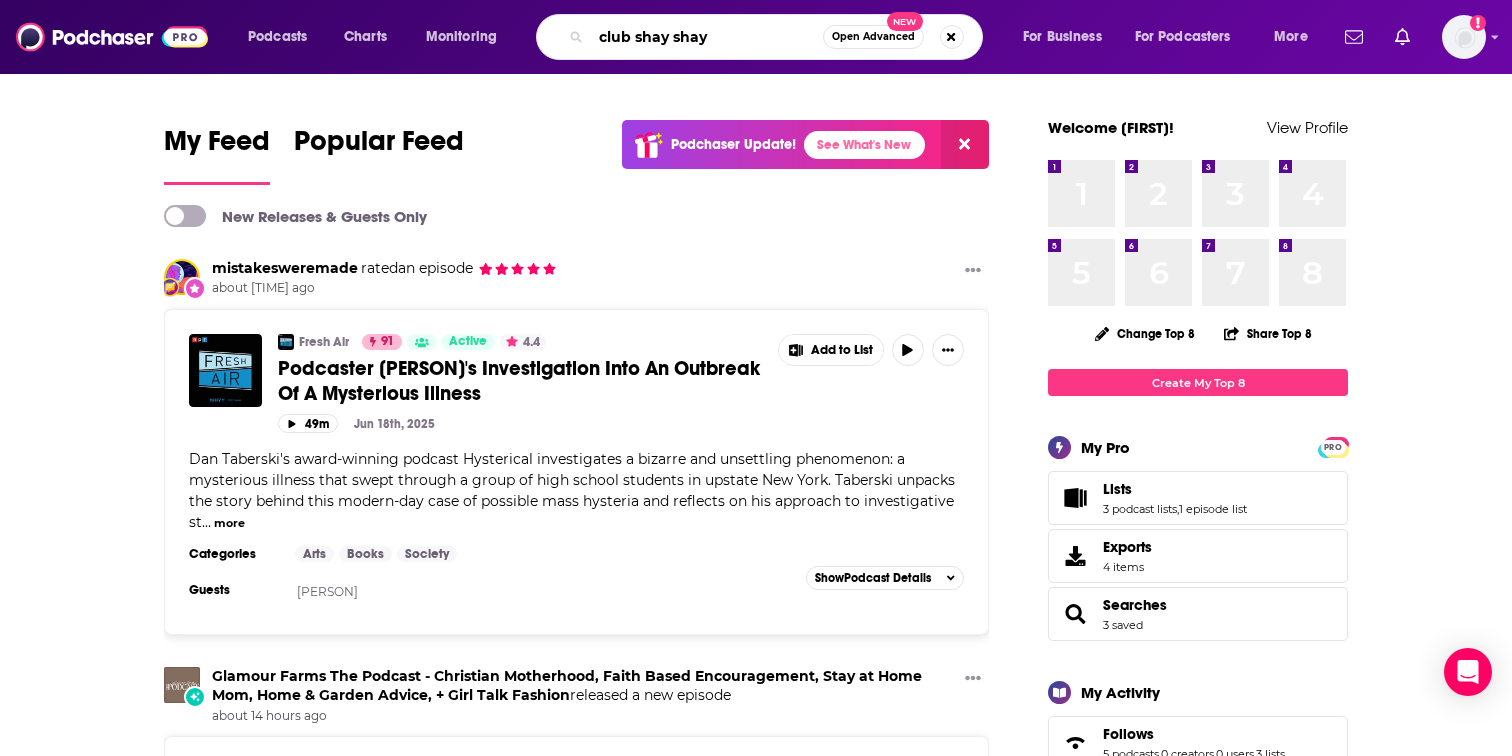 type on "club shay shay" 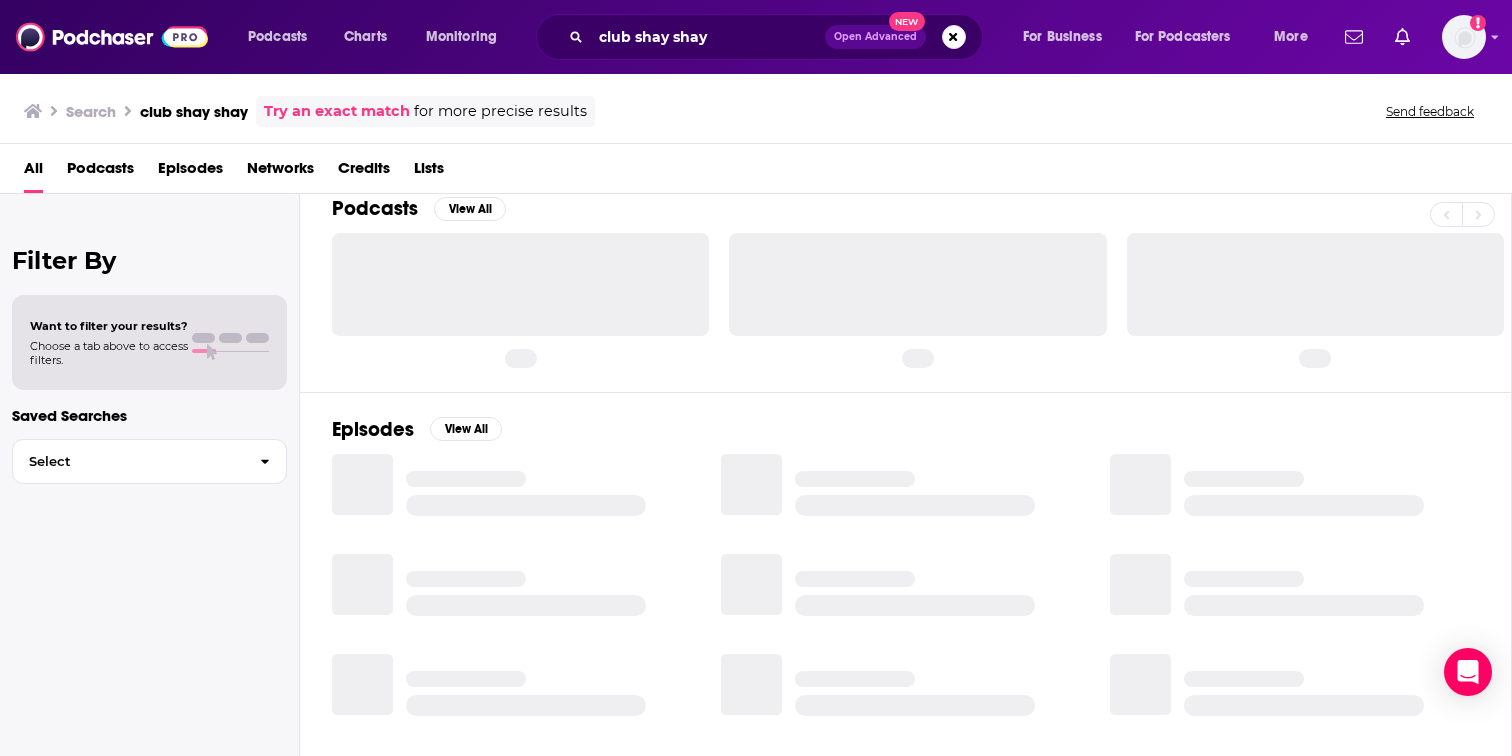 scroll, scrollTop: 0, scrollLeft: 0, axis: both 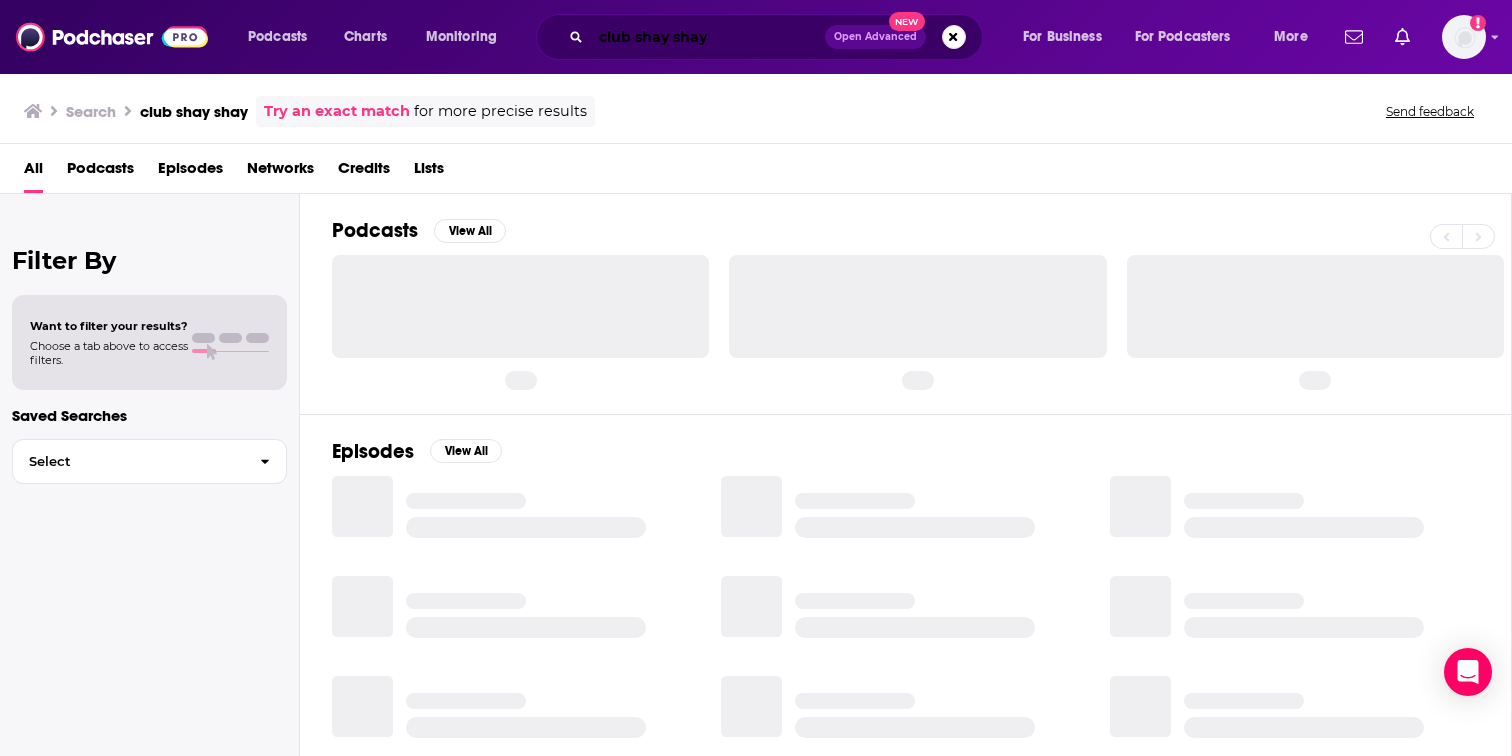 click on "club shay shay" at bounding box center [708, 37] 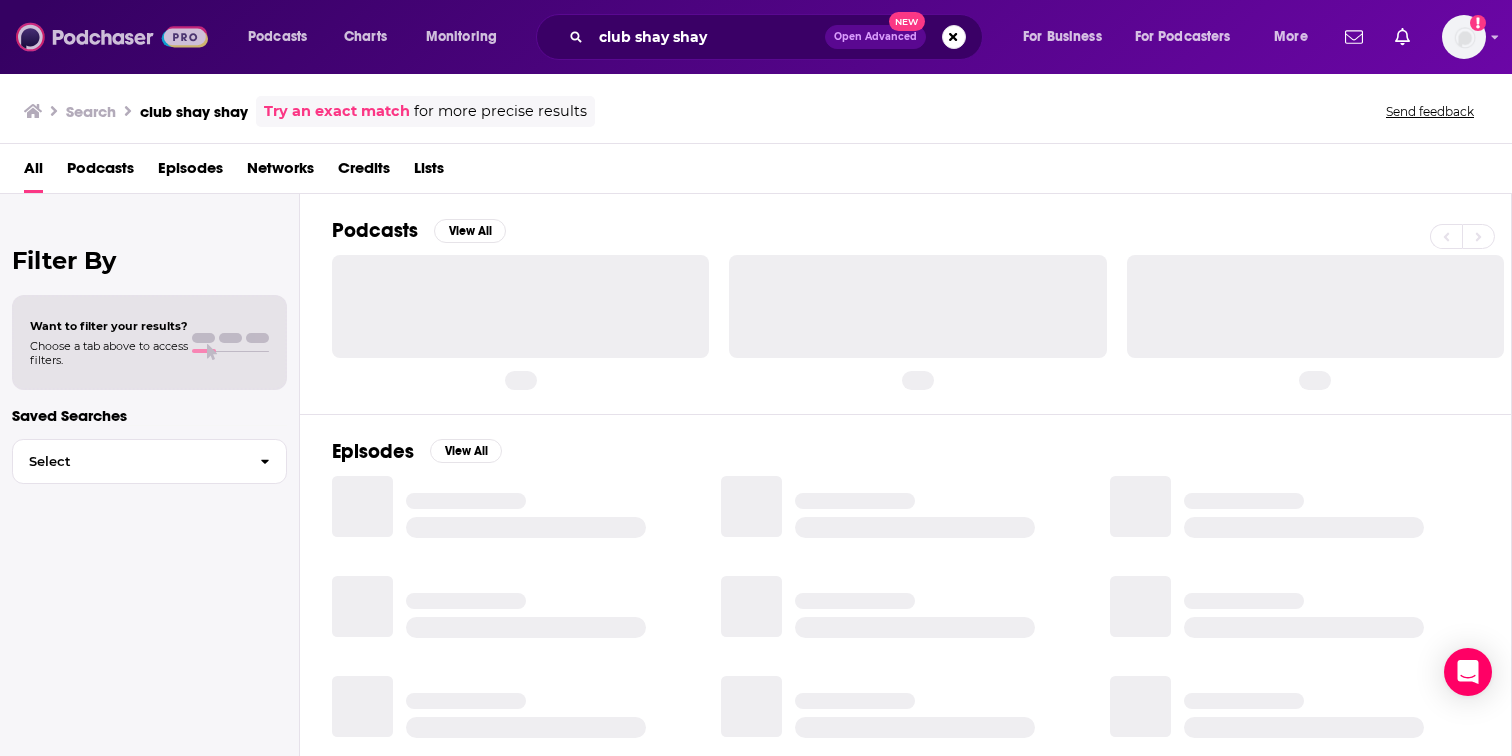 click at bounding box center (112, 37) 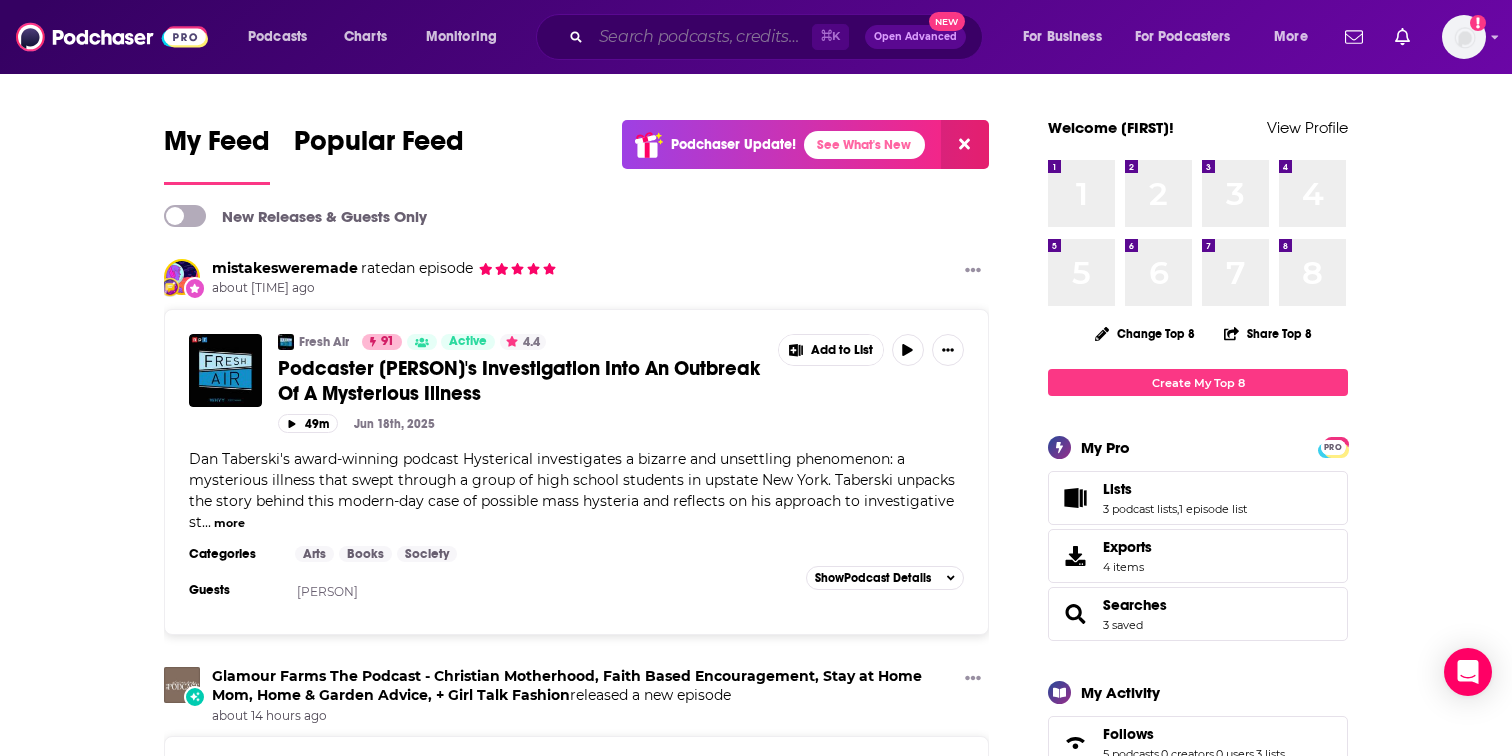 click at bounding box center [701, 37] 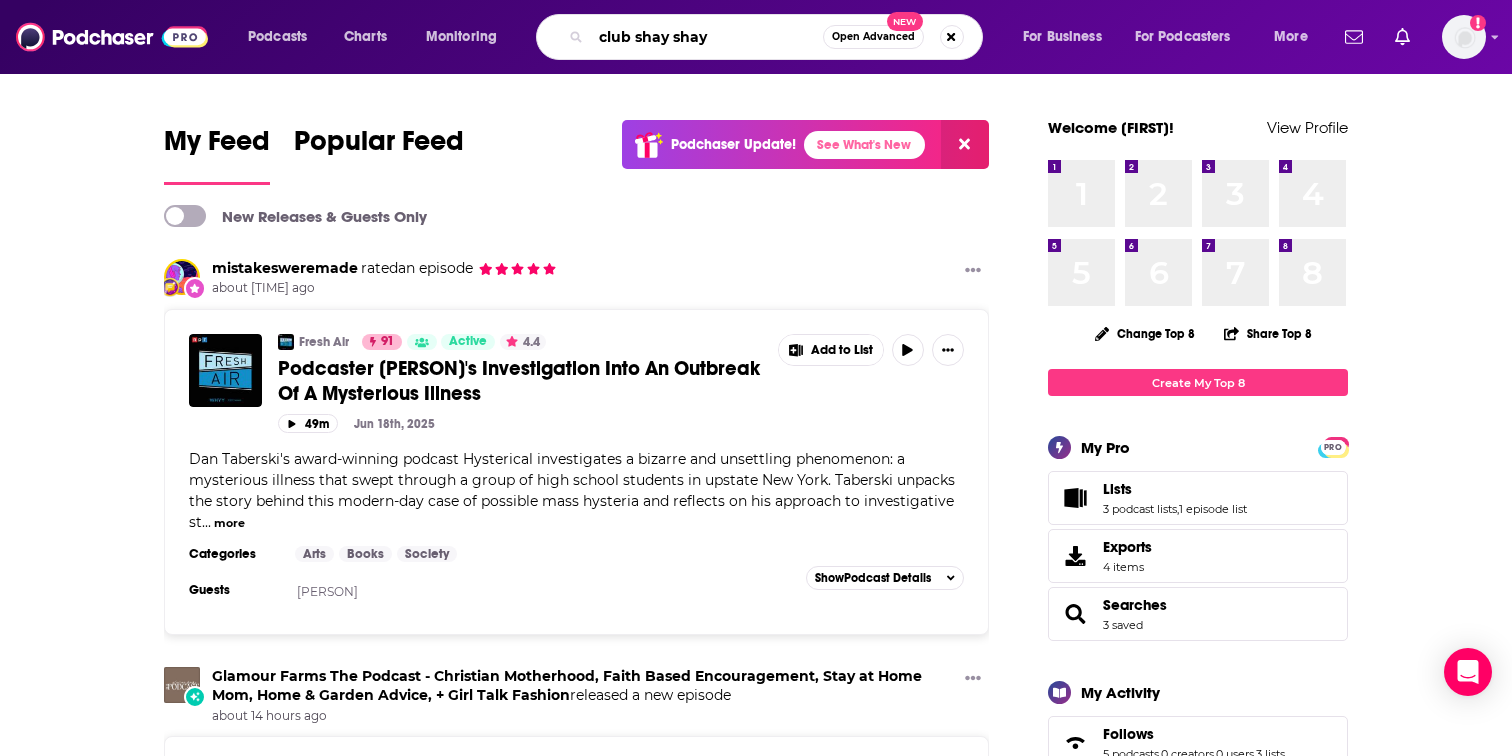 type on "club shay shay" 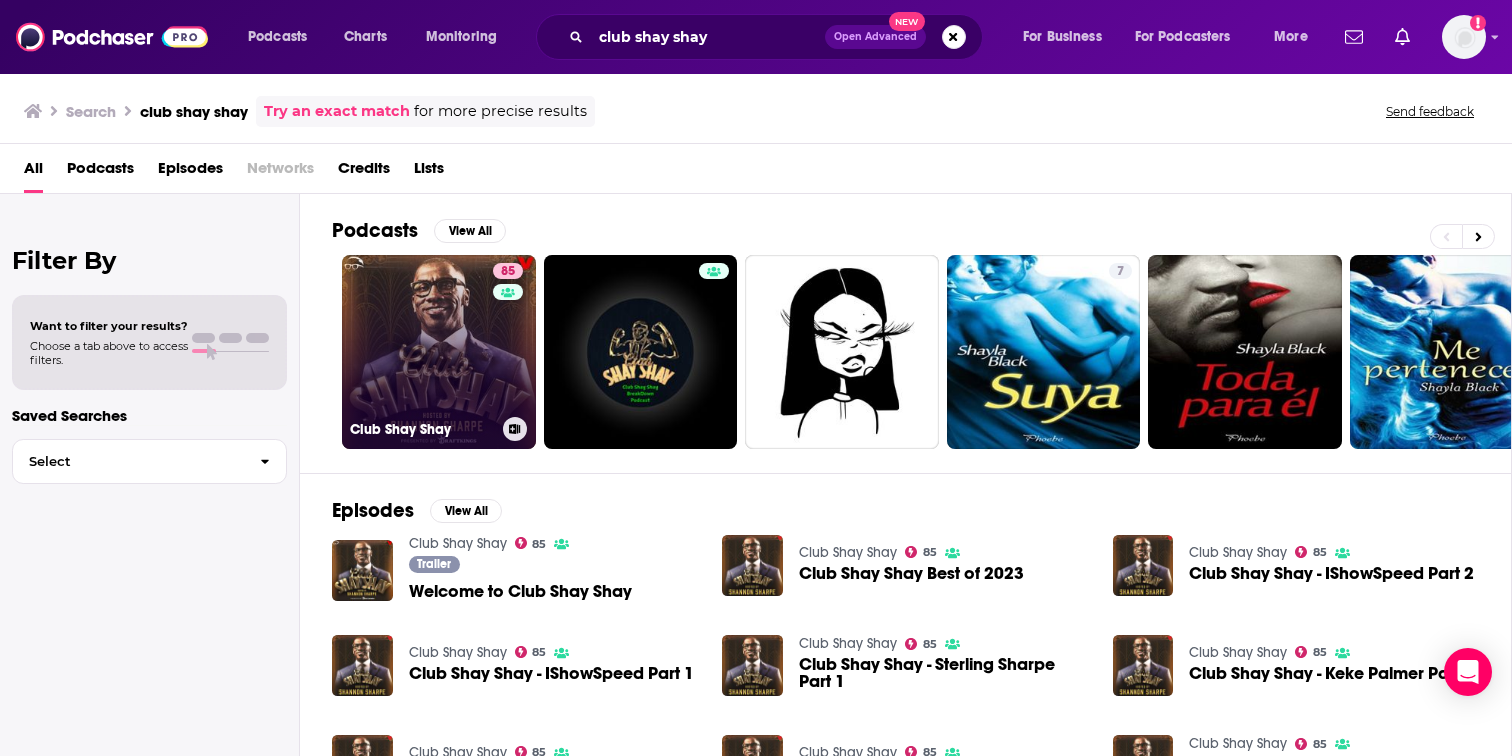 click on "85 Club Shay Shay" at bounding box center [439, 352] 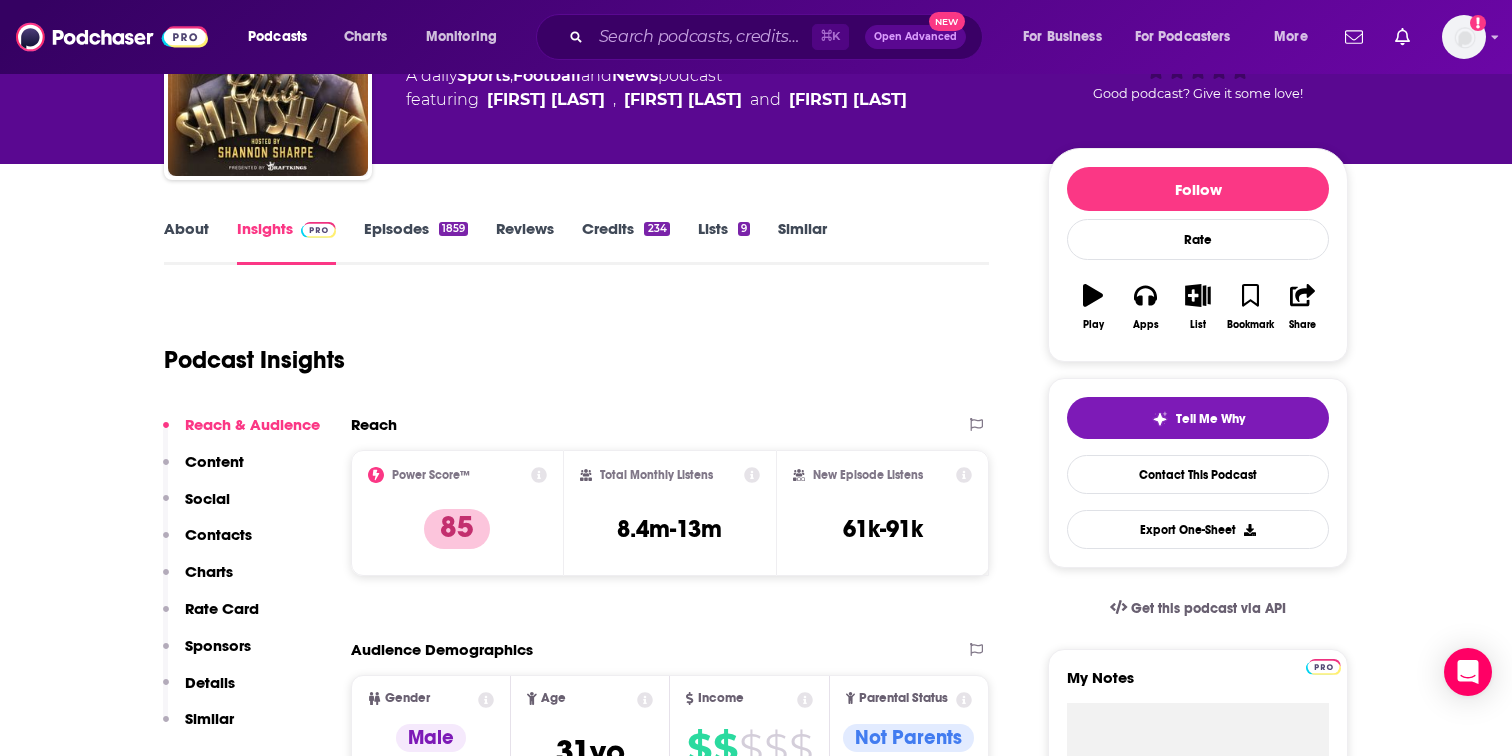 scroll, scrollTop: 194, scrollLeft: 0, axis: vertical 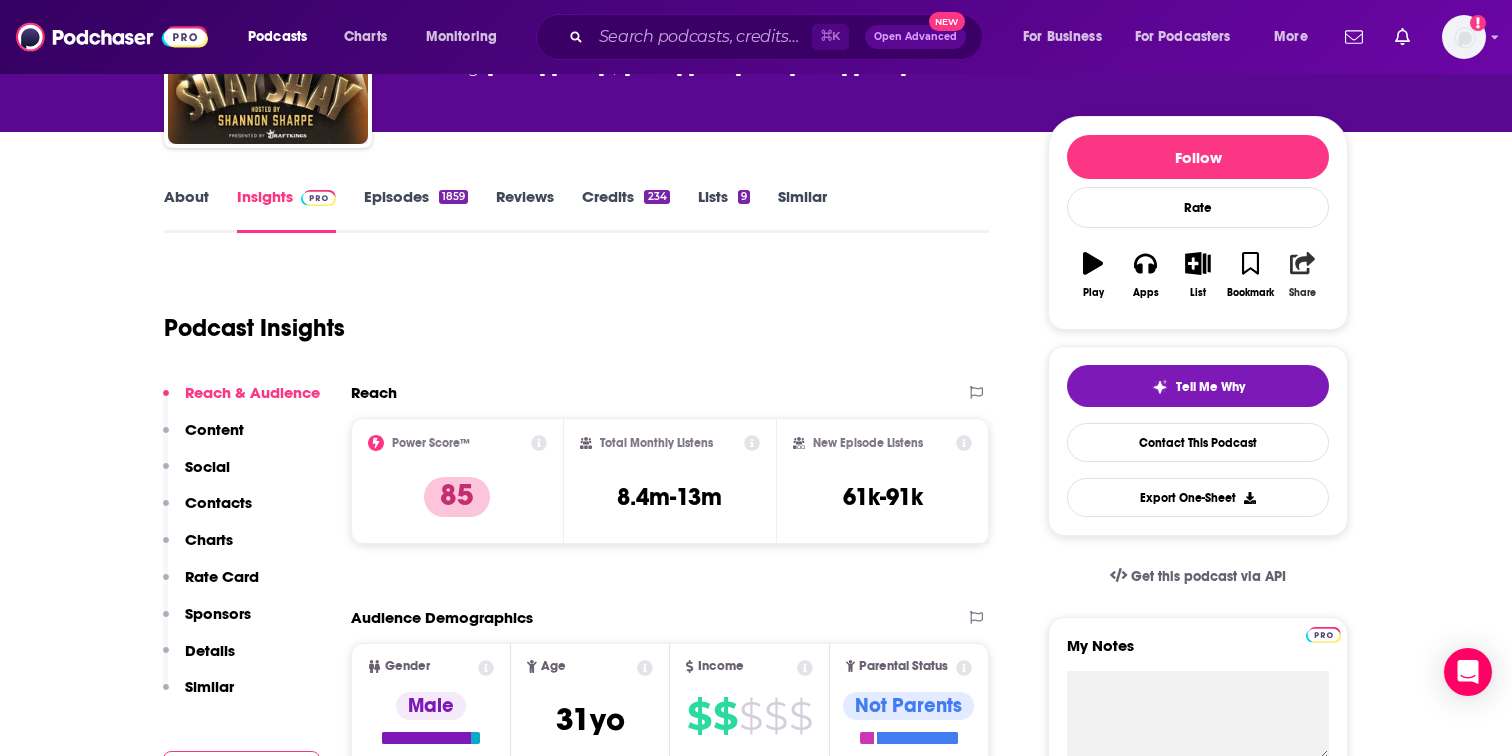 click on "Share" at bounding box center [1303, 275] 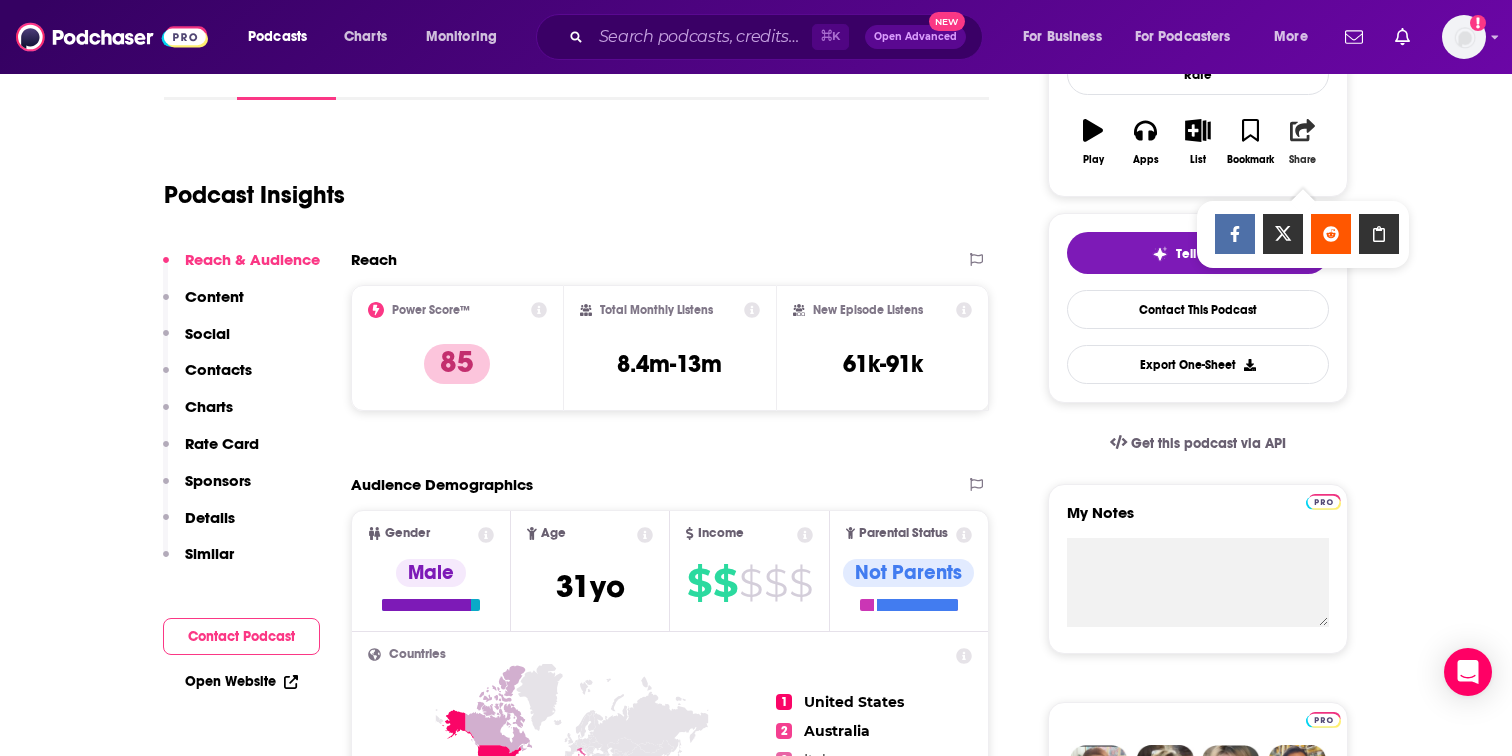scroll, scrollTop: 340, scrollLeft: 0, axis: vertical 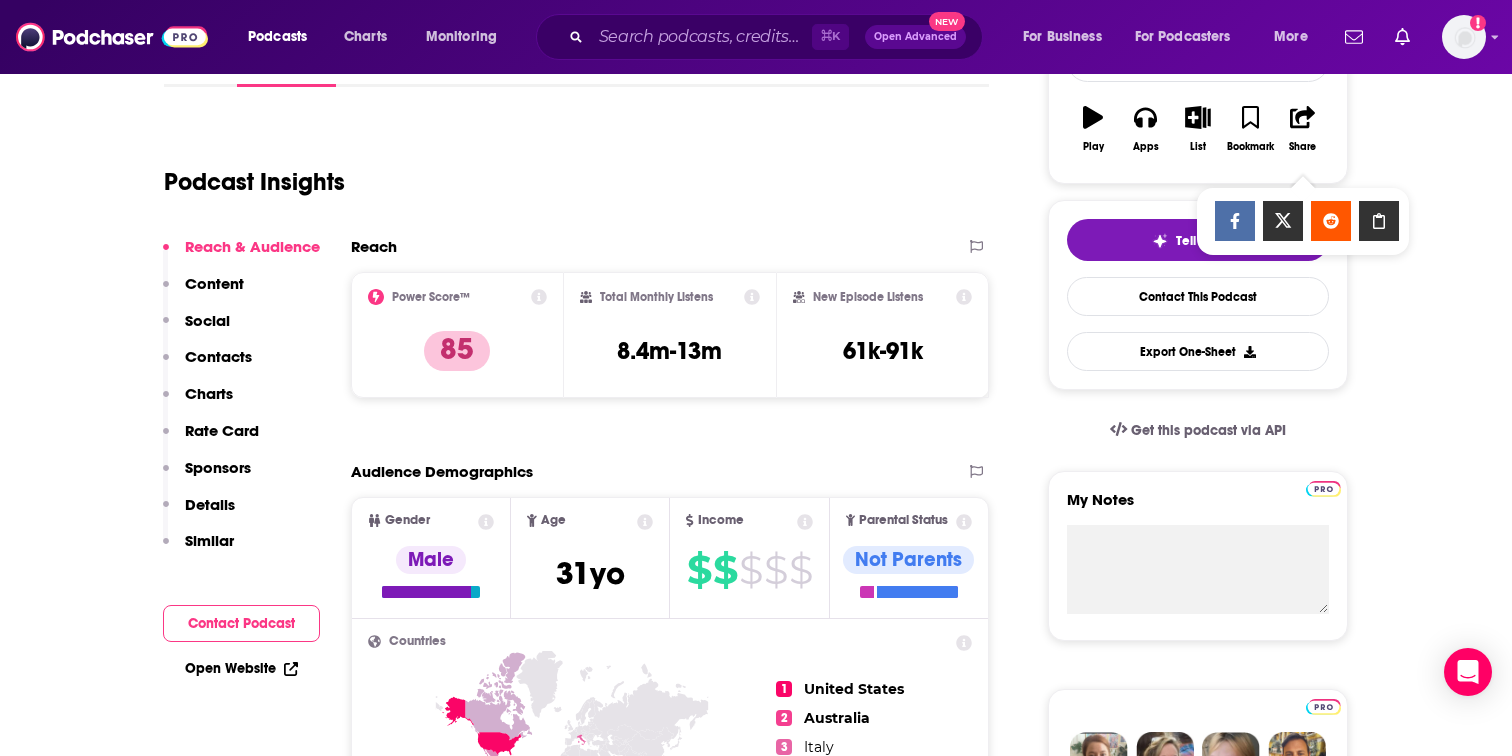 click on "About Insights Episodes 1859 Reviews Credits 234 Lists 9 Similar Podcast Insights Reach & Audience Content Social Contacts Charts Rate Card Sponsors Details Similar Contact Podcast Open Website Reach Power Score™ 85 Total Monthly Listens 8.4m-13m New Episode Listens 61k-91k Export One-Sheet Audience Demographics Gender Male Age 31 yo Income $ $ $ $ $ Parental Status Not Parents Countries 1 United States 2 Australia 3 Italy 4 Mexico 5 Canada Top Cities Phoenix, AZ , New York, NY , Winnipeg , [CITY] , Warner Robins, GA , Tucson, AZ Interests Society , Sports - Basketball , Basketball , Education , Rap & hip hop , American football Jobs Principals/Owners , Musicians , Machinists/Operators , Managers , CEOs/Managing Directors , Performers/Entertainers Ethnicities African American , White / Caucasian , Hispanic , Asian Show More Content Political Skew Neutral/Mixed Socials Youtube @[USERNAME] 3m X/Twitter @[USERNAME] 239k Instagram @[USERNAME] 2m Facebook @[USERNAME] 2m Twitter @[PERSON] Host" at bounding box center (756, 5868) 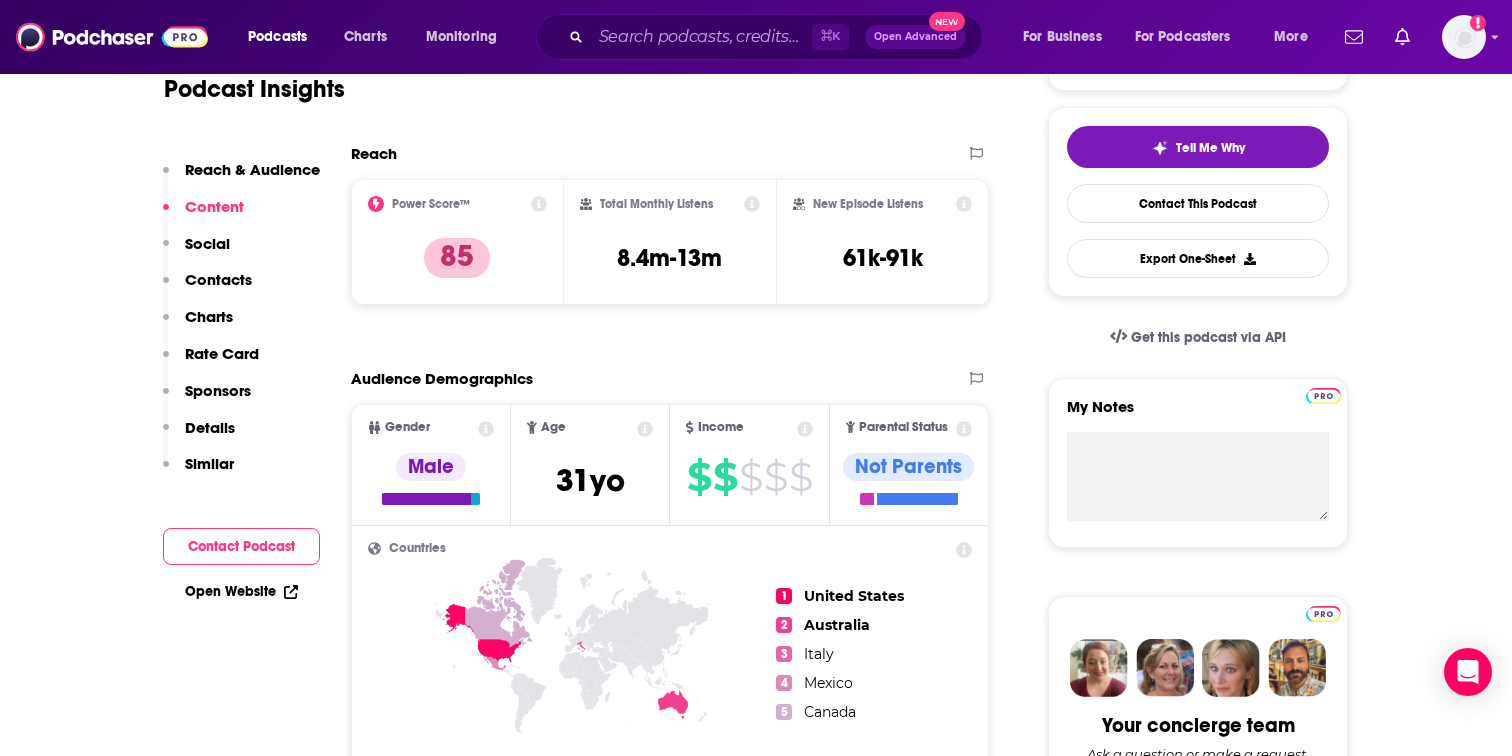 scroll, scrollTop: 0, scrollLeft: 0, axis: both 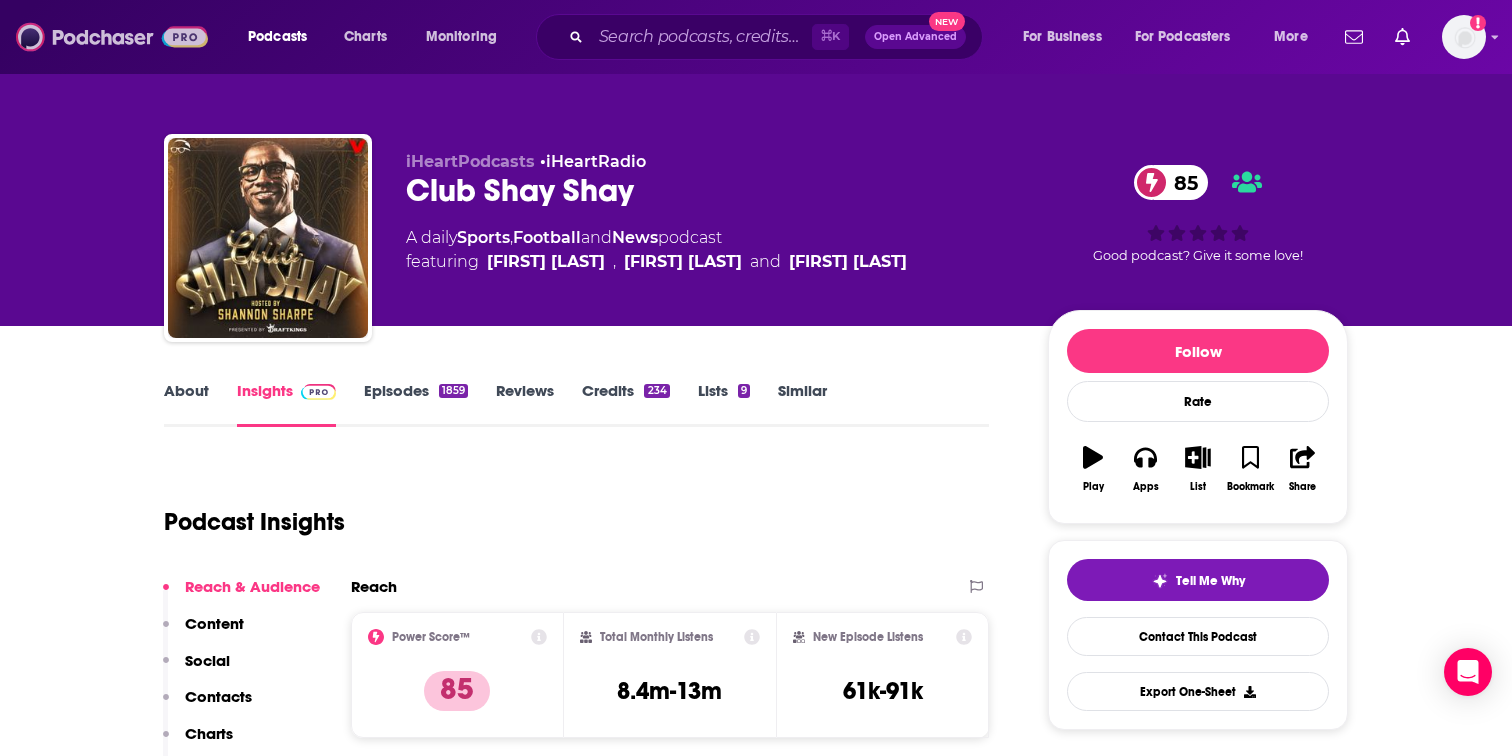 click at bounding box center [112, 37] 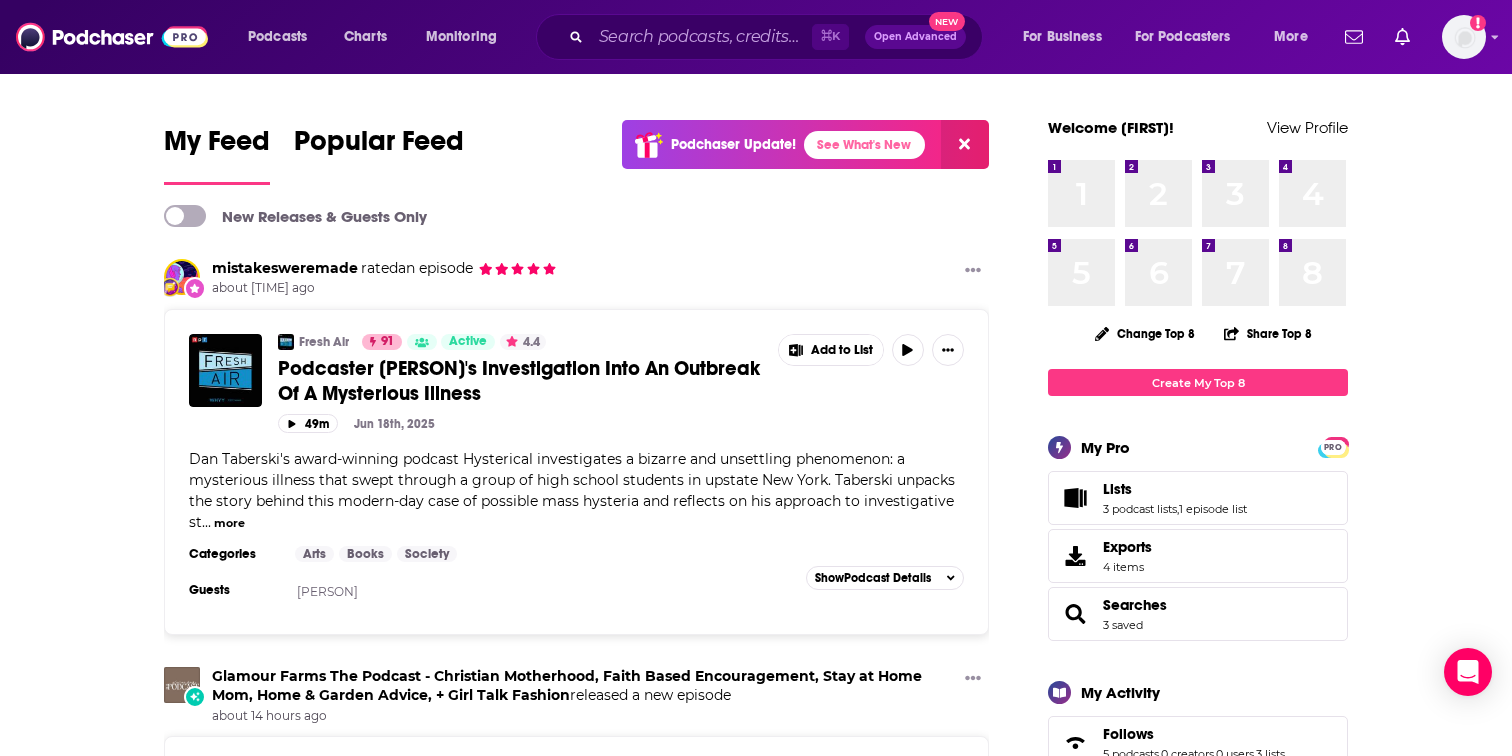 click on "Lists 3 podcast lists ,  1 episode list" at bounding box center (1175, 498) 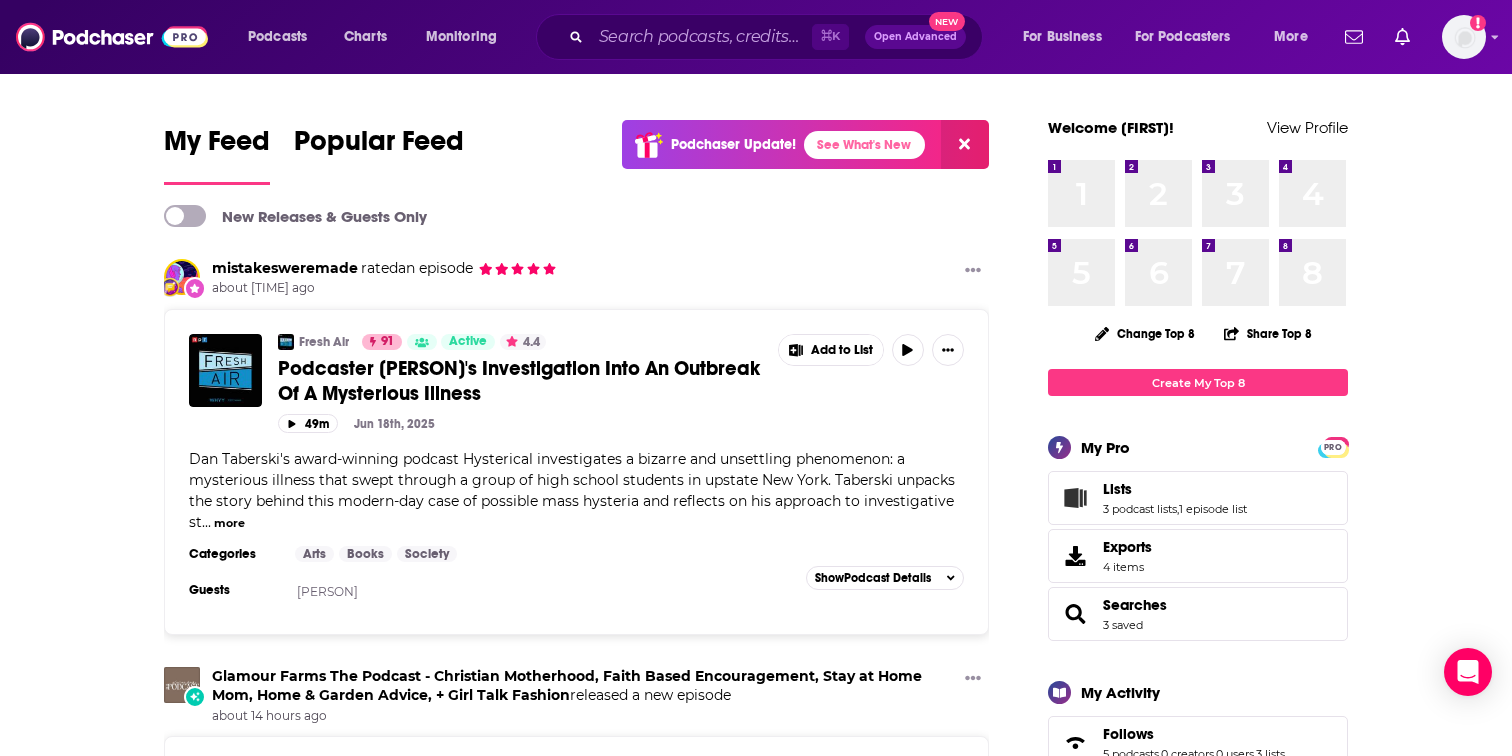 click 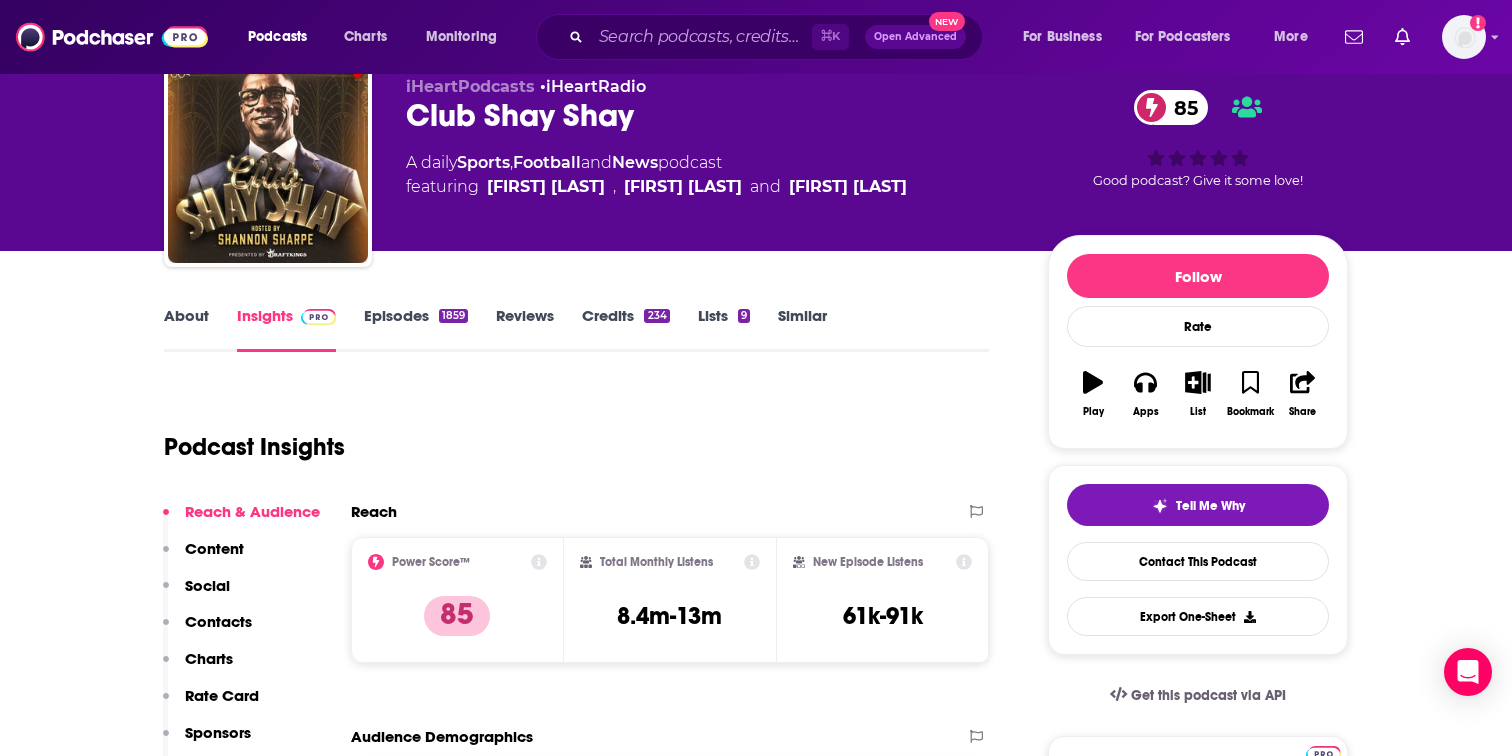 scroll, scrollTop: 0, scrollLeft: 0, axis: both 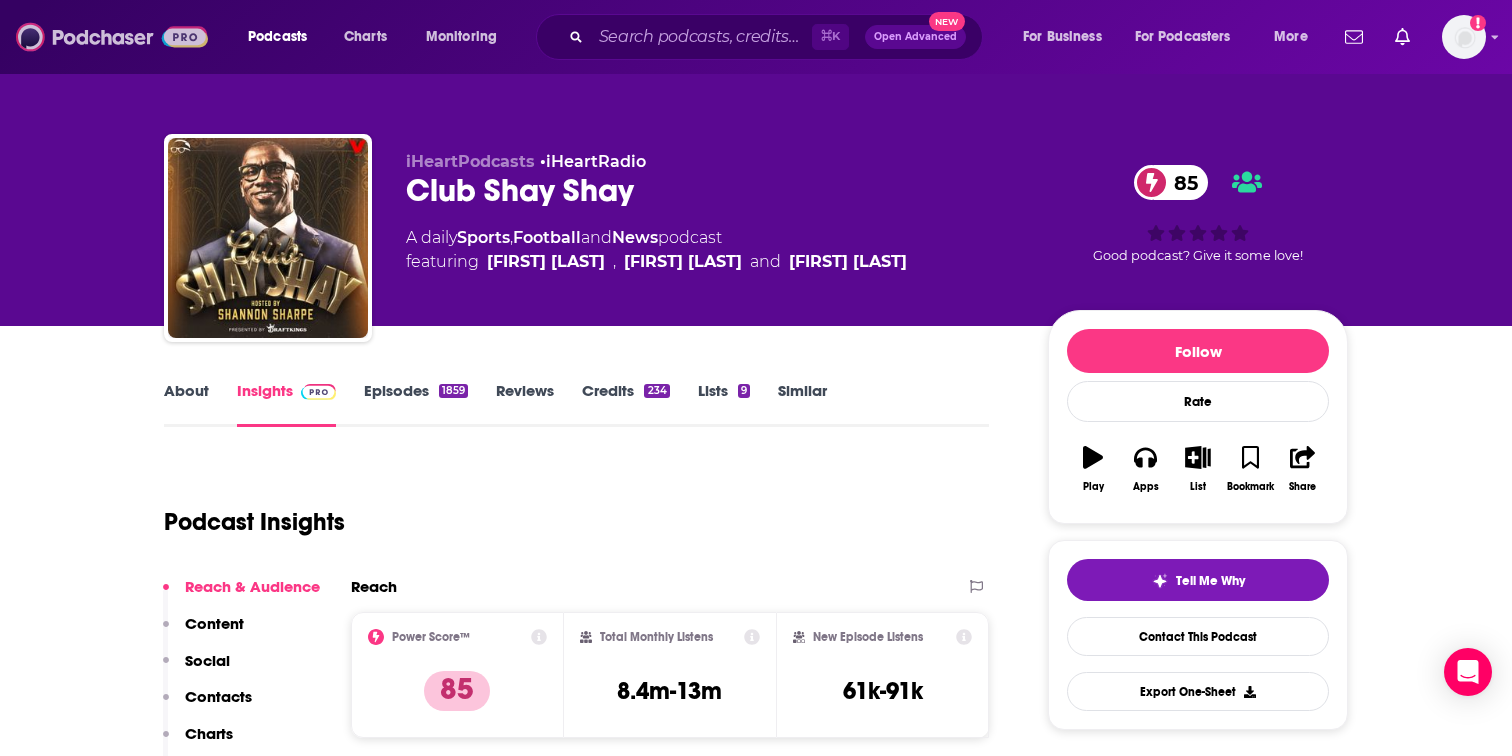click at bounding box center [112, 37] 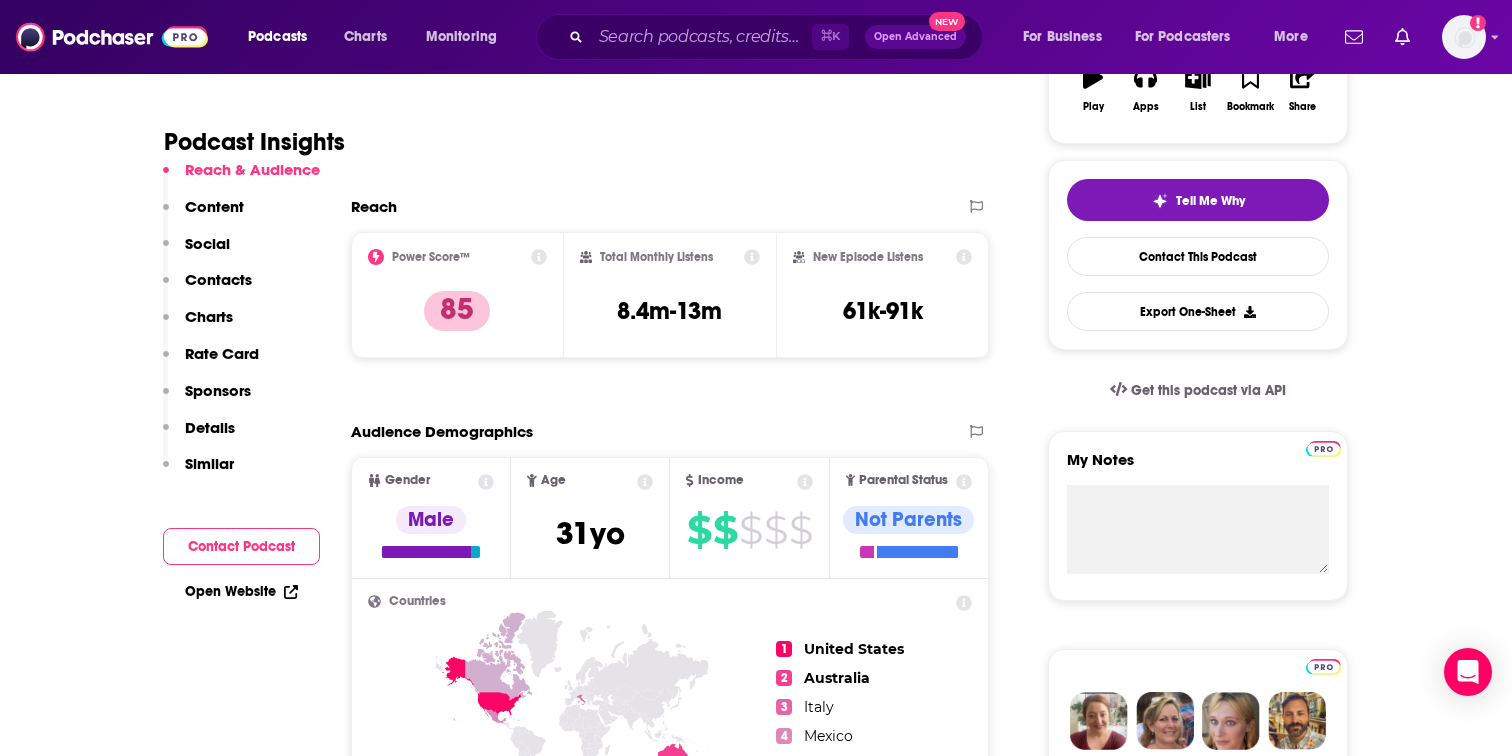 scroll, scrollTop: 383, scrollLeft: 0, axis: vertical 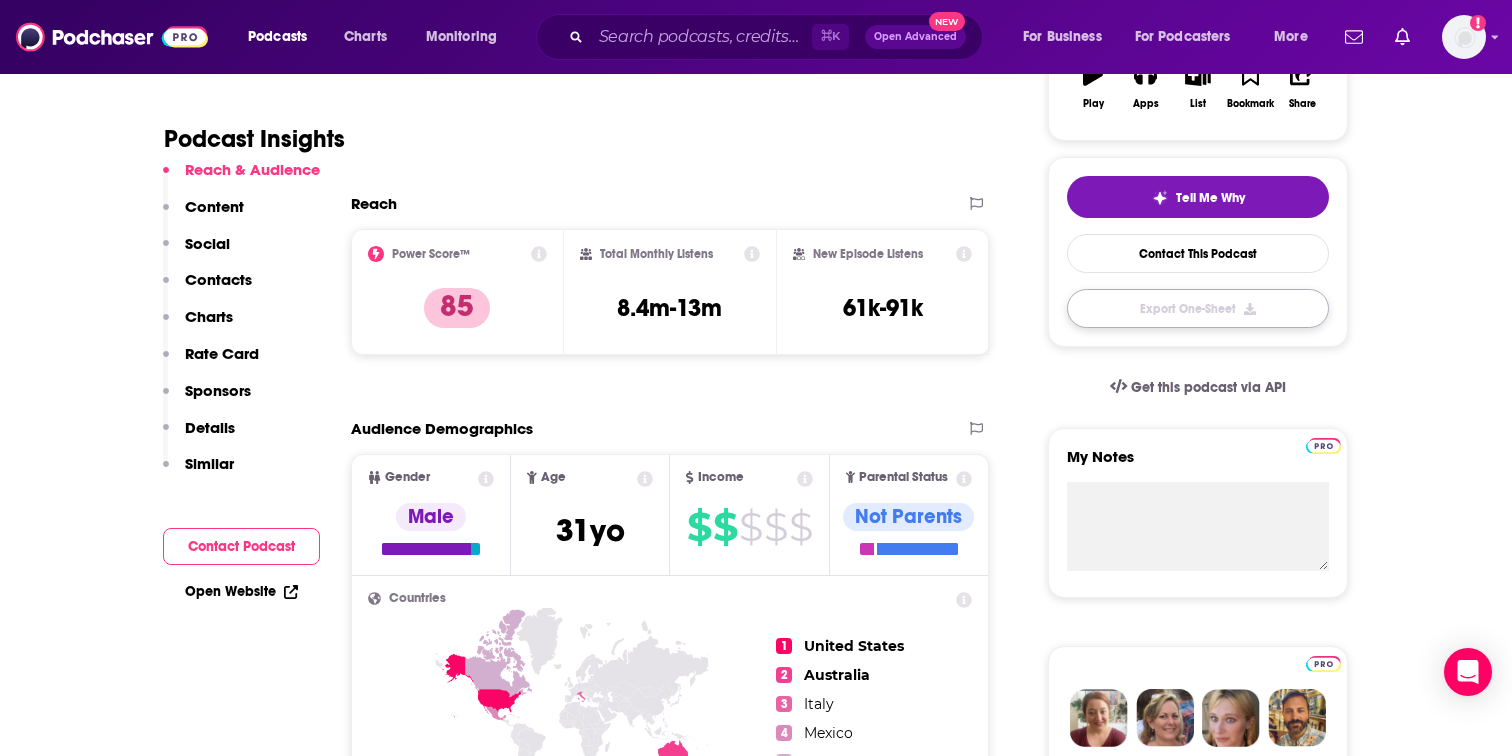 click on "Export One-Sheet" at bounding box center (1198, 308) 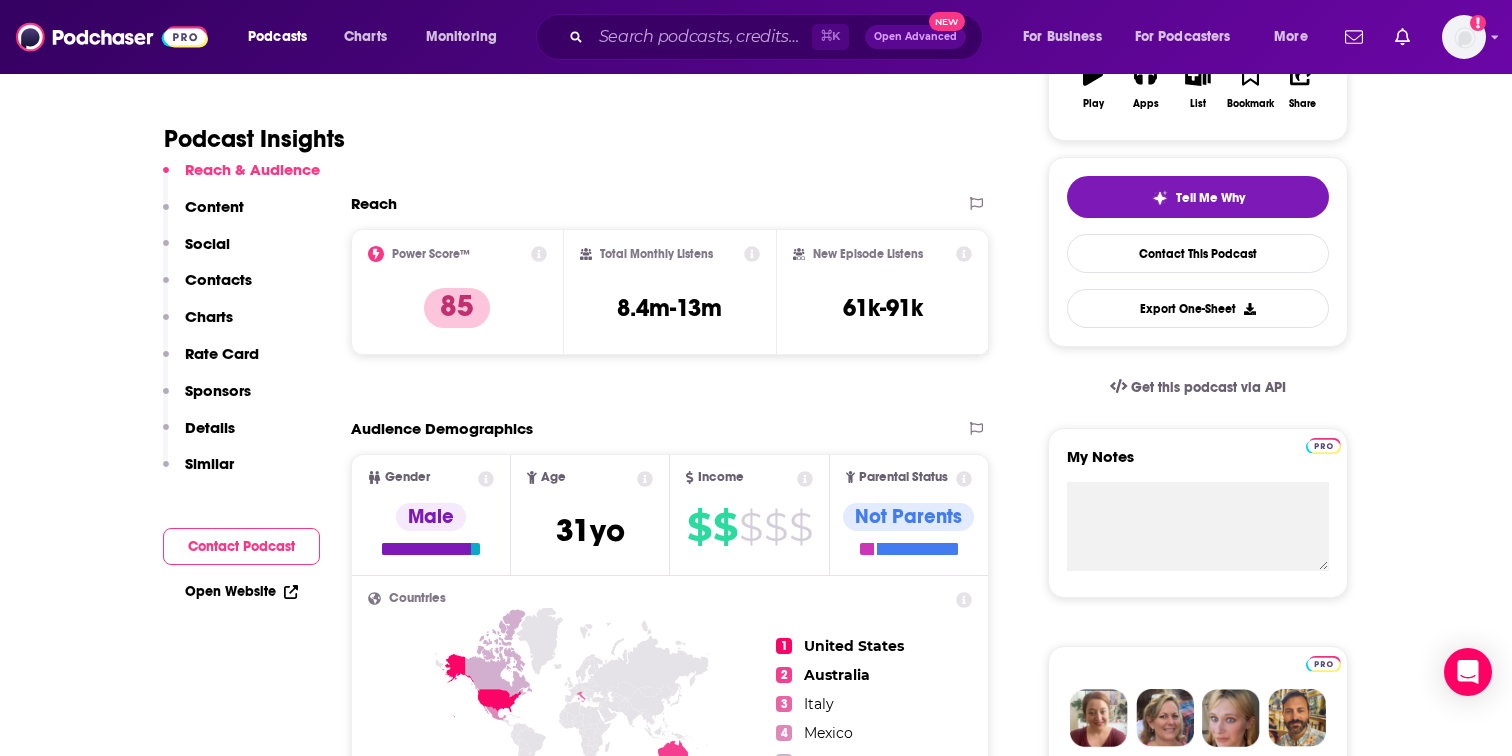 scroll, scrollTop: 0, scrollLeft: 0, axis: both 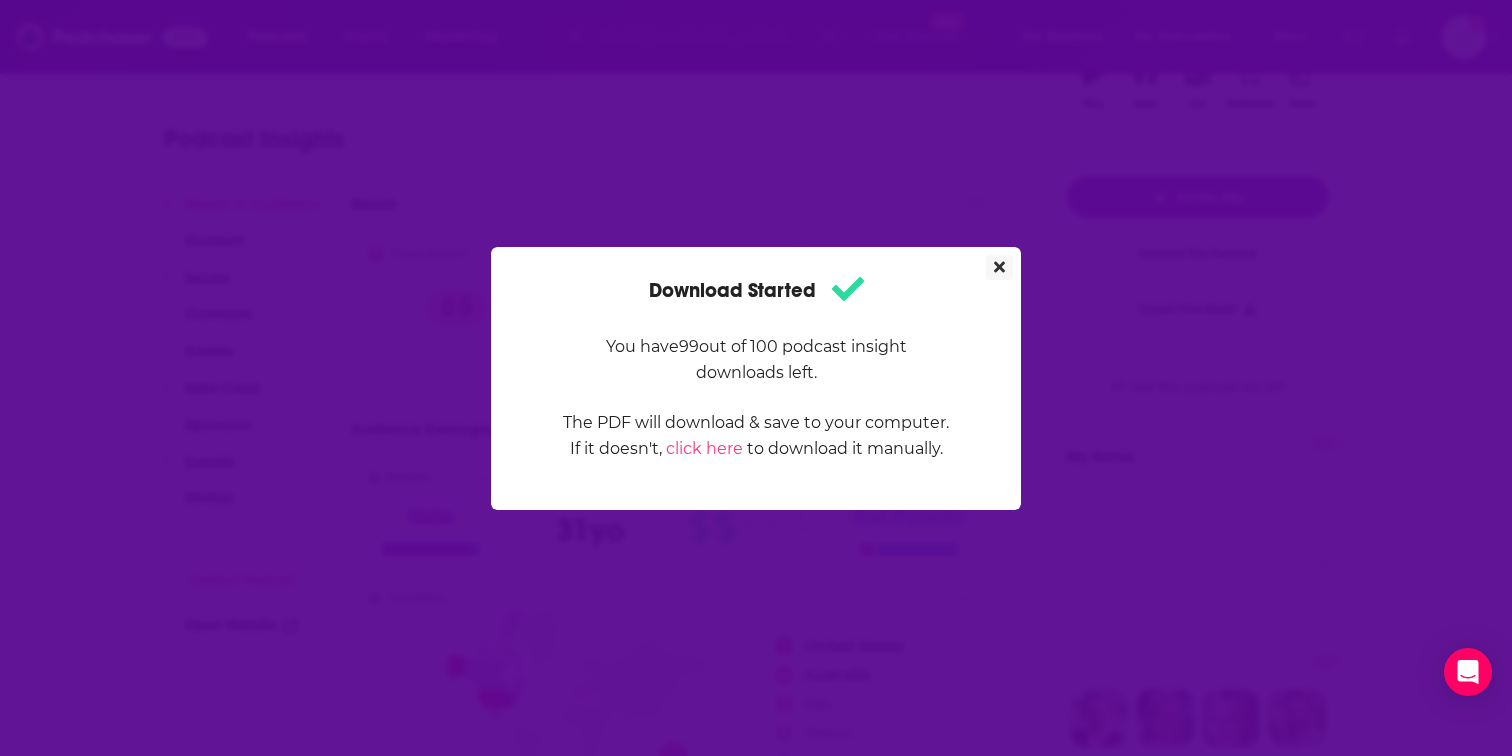 click at bounding box center [999, 267] 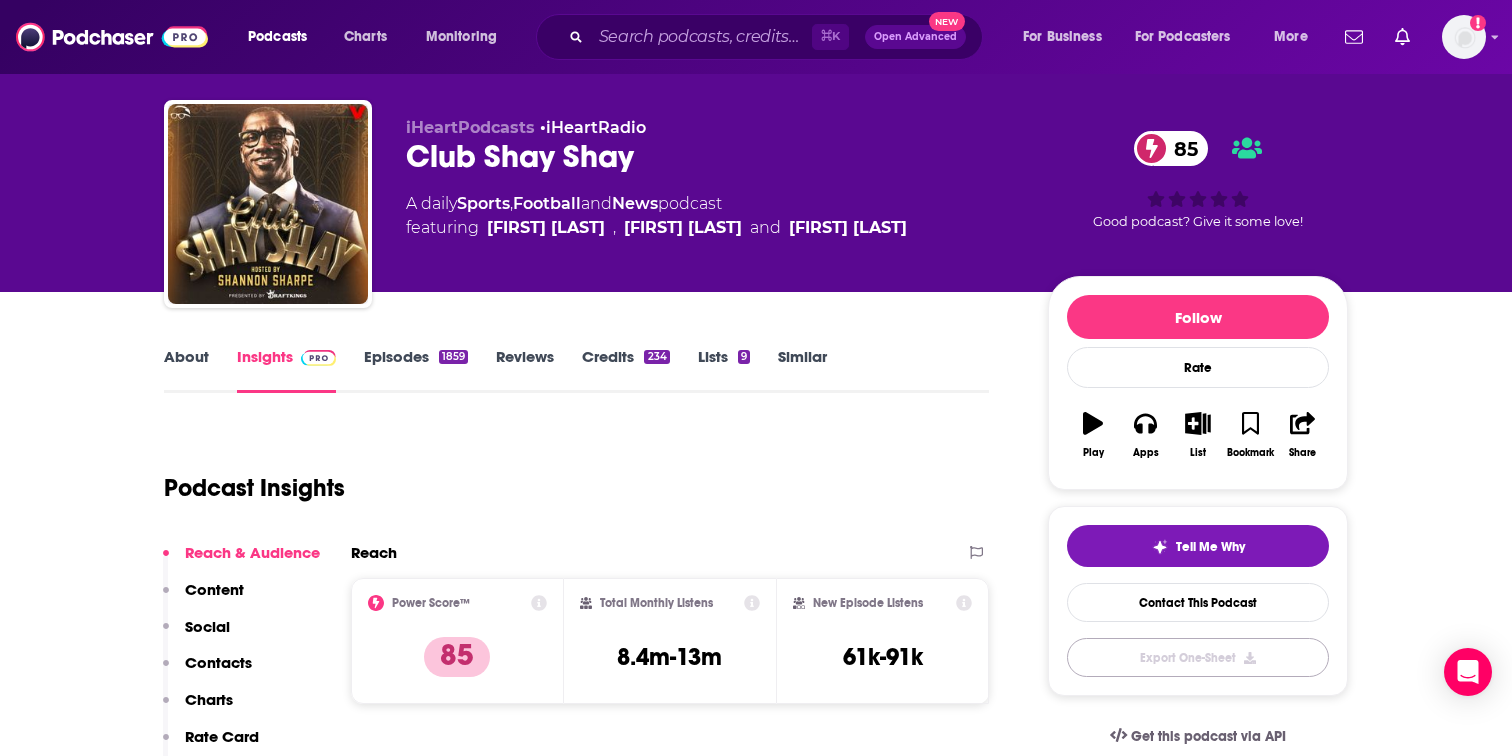 scroll, scrollTop: 0, scrollLeft: 0, axis: both 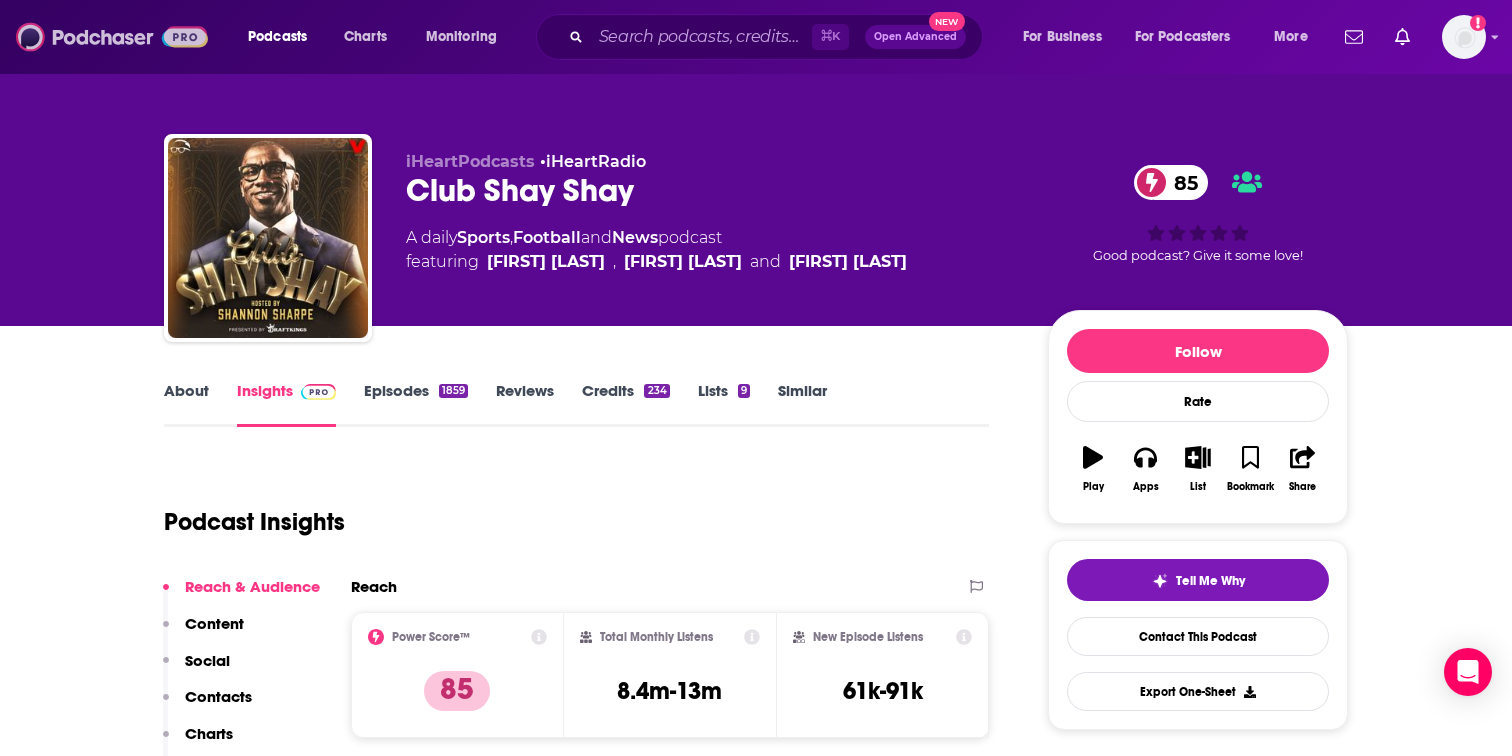 click at bounding box center [112, 37] 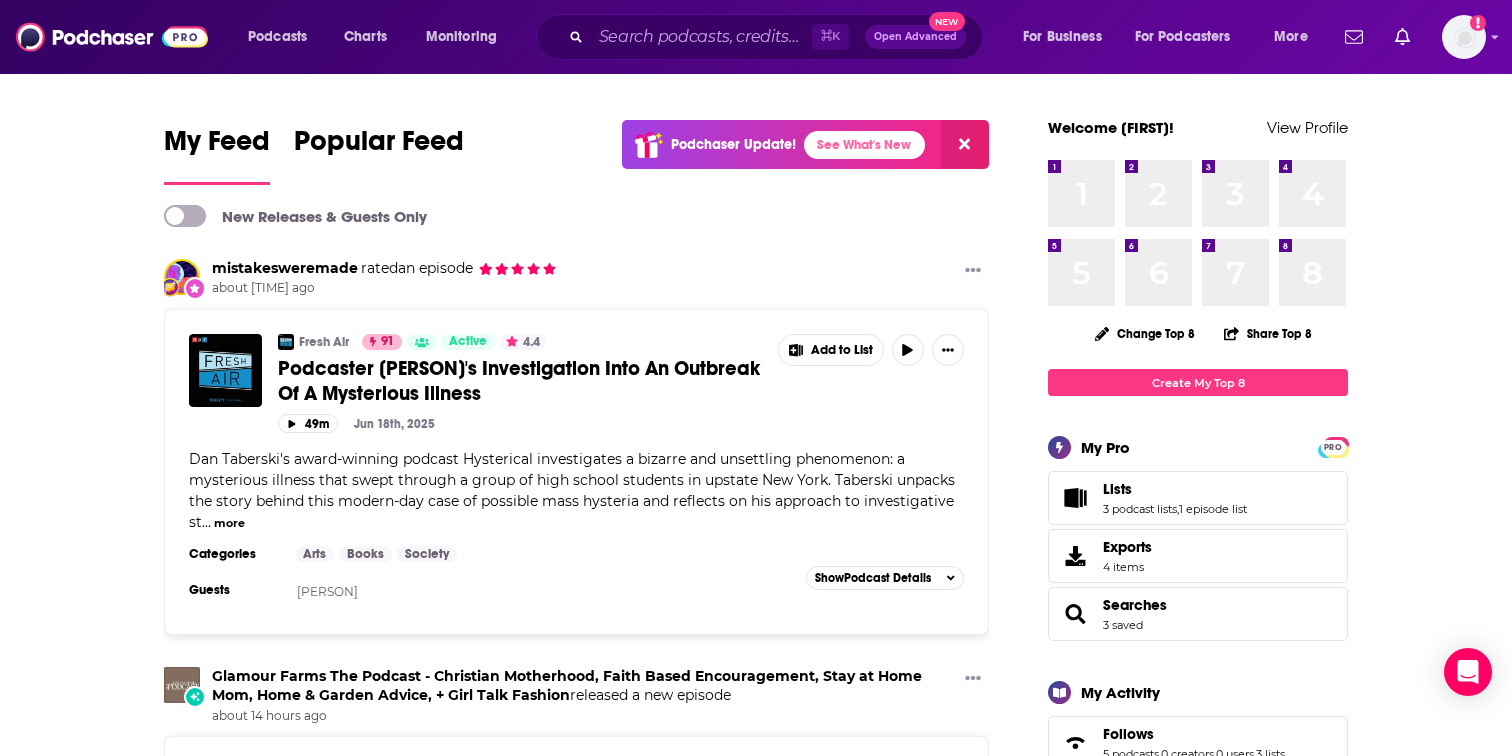 scroll, scrollTop: 0, scrollLeft: 0, axis: both 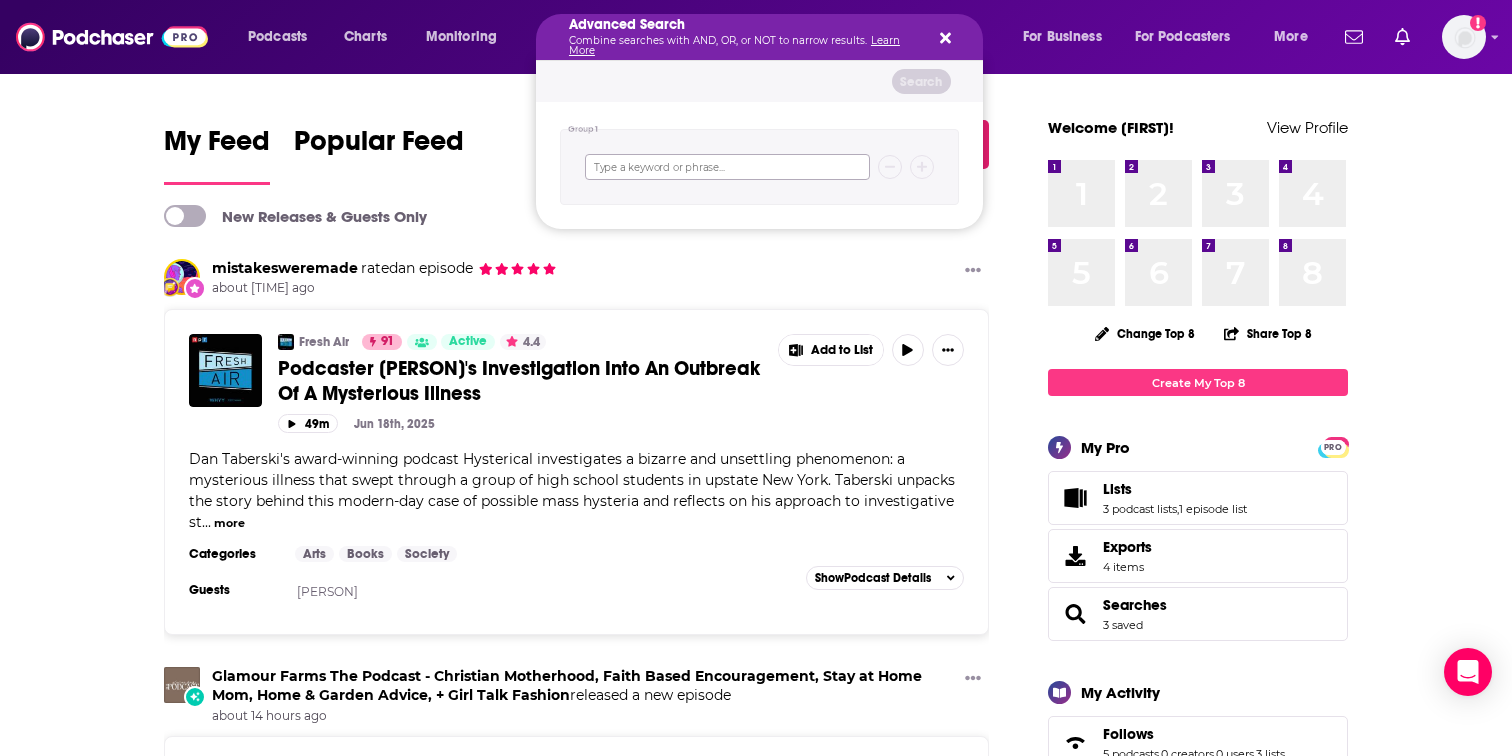 click at bounding box center (727, 167) 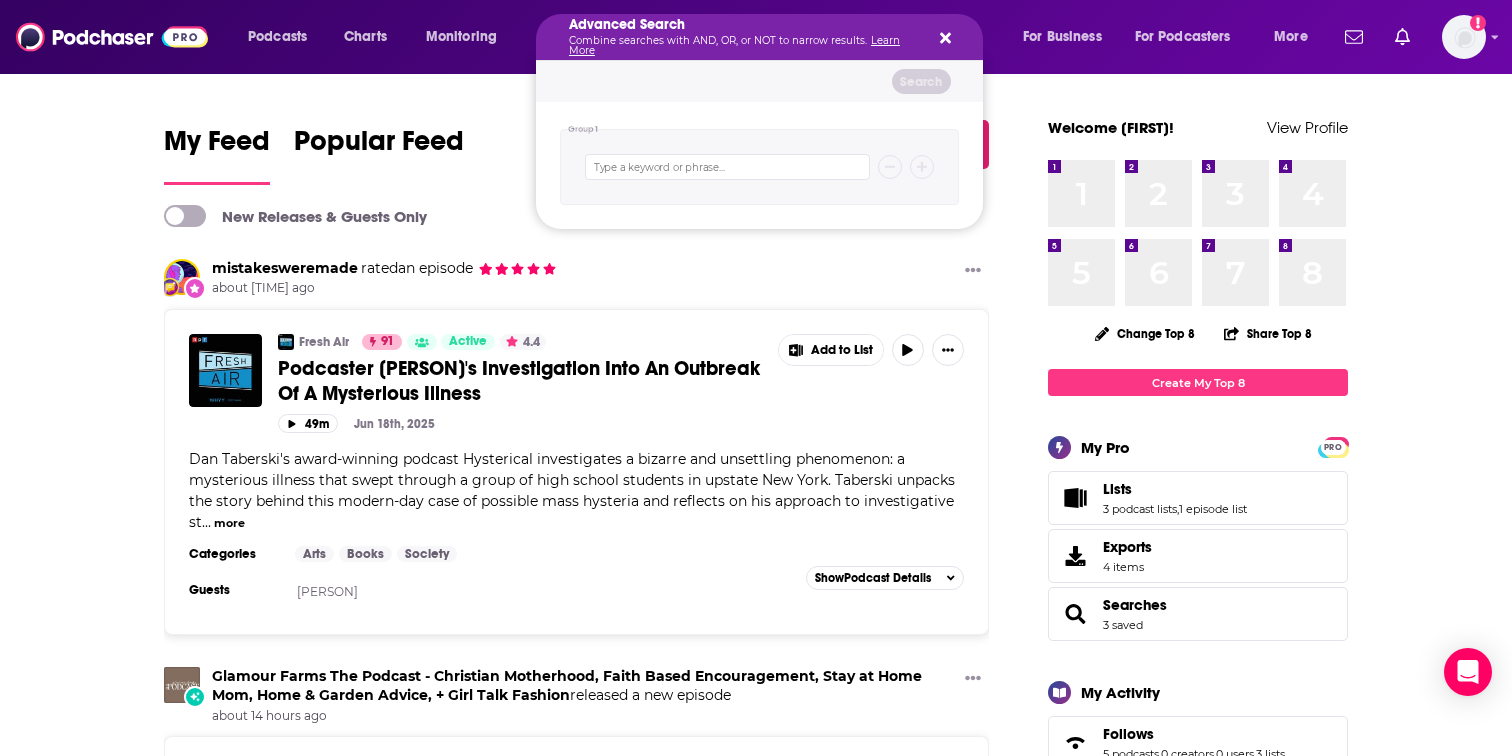click 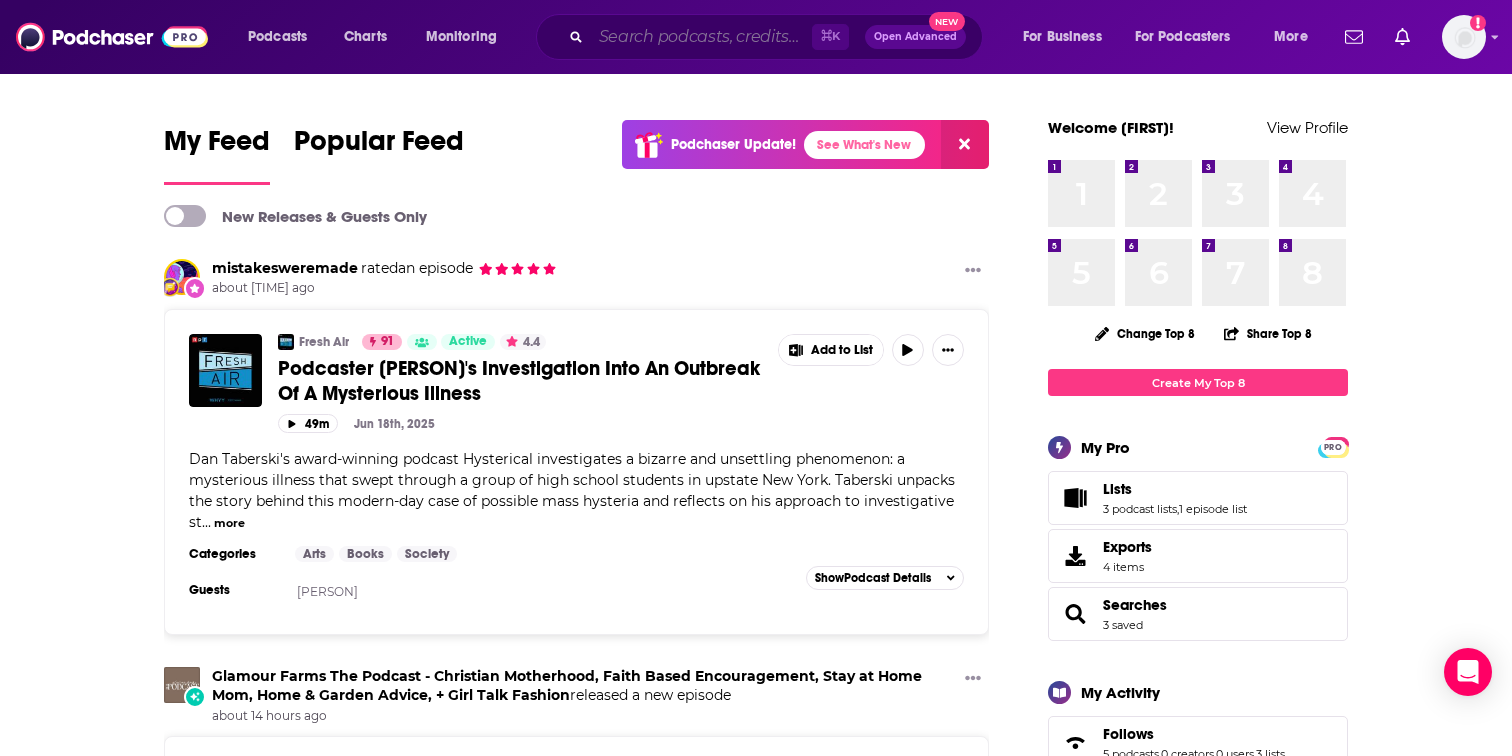 click at bounding box center (701, 37) 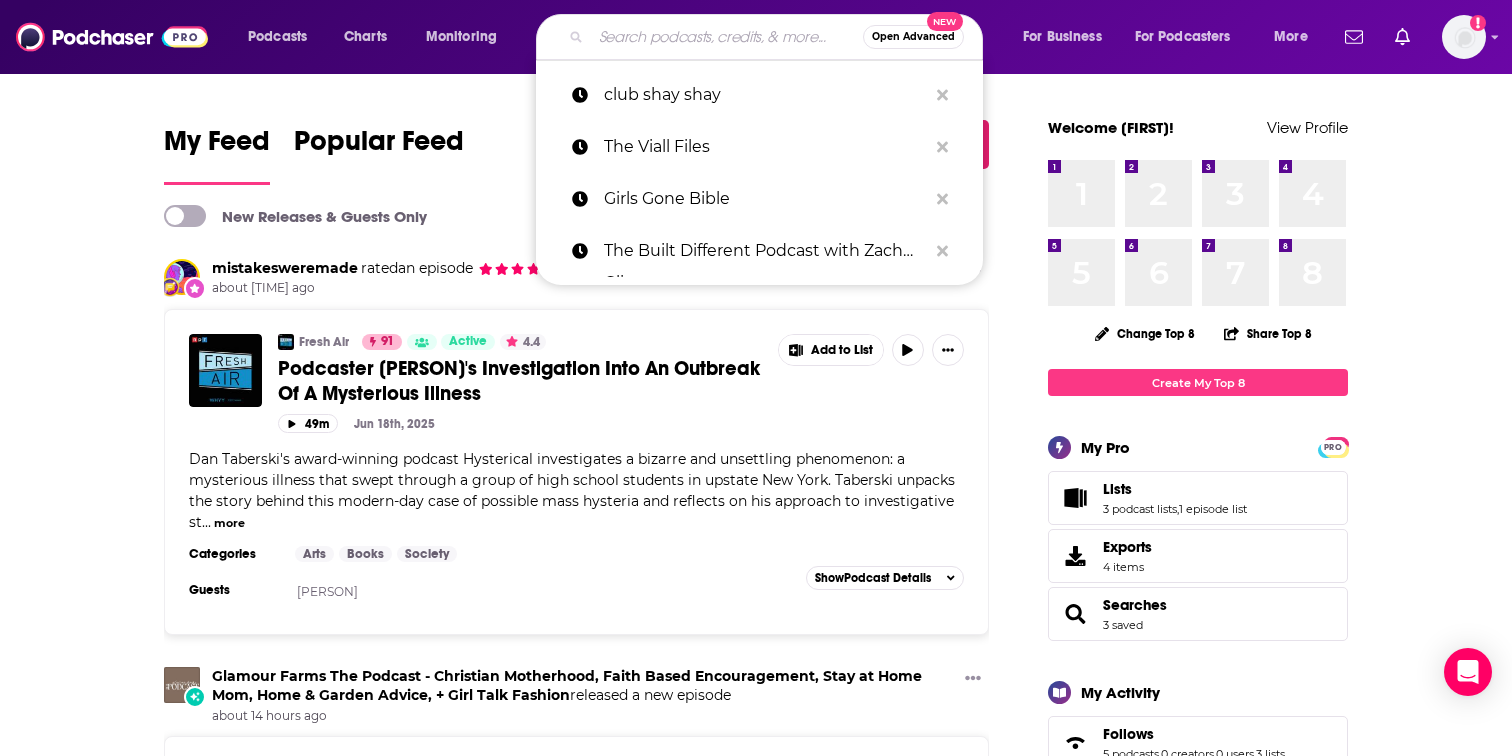 click on "My Feed Popular Feed Podchaser Update! See What's New New Releases & Guests Only mistakesweremade rated an episode about [NUMBER] hours ago Fresh Air [NUMBER] Active [NUMBER] Podcaster Dan Taberski's Investigation Into An Outbreak Of A Mysterious Illness Add to List [NUMBER]m [MONTH] [DAY]th, [YEAR] Dan Taberski's award-winning podcast Hysterical investigates a bizarre and unsettling phenomenon: a mysterious illness that swept through a group of high school students in upstate New York. Taberski unpacks the story behind this modern-day case of possible mass hysteria and reflects on his approach to investigative st ... more Categories Arts Books Society Guests Dan Taberski Add to List Show Podcast Details Glamour Farms The Podcast - Christian Motherhood, Faith Based Encouragement, Stay at Home Mom, Home & Garden Advice, + Girl Talk Fashion released a new episode about [NUMBER] hours ago Glamour Farms The Podcast - Christian Motherhood, Faith Based Encouragement, Stay at Home Mom, Home & Garden Advice, + Girl Talk Fashion [NUMBER] Active Add to List" at bounding box center (590, 2228) 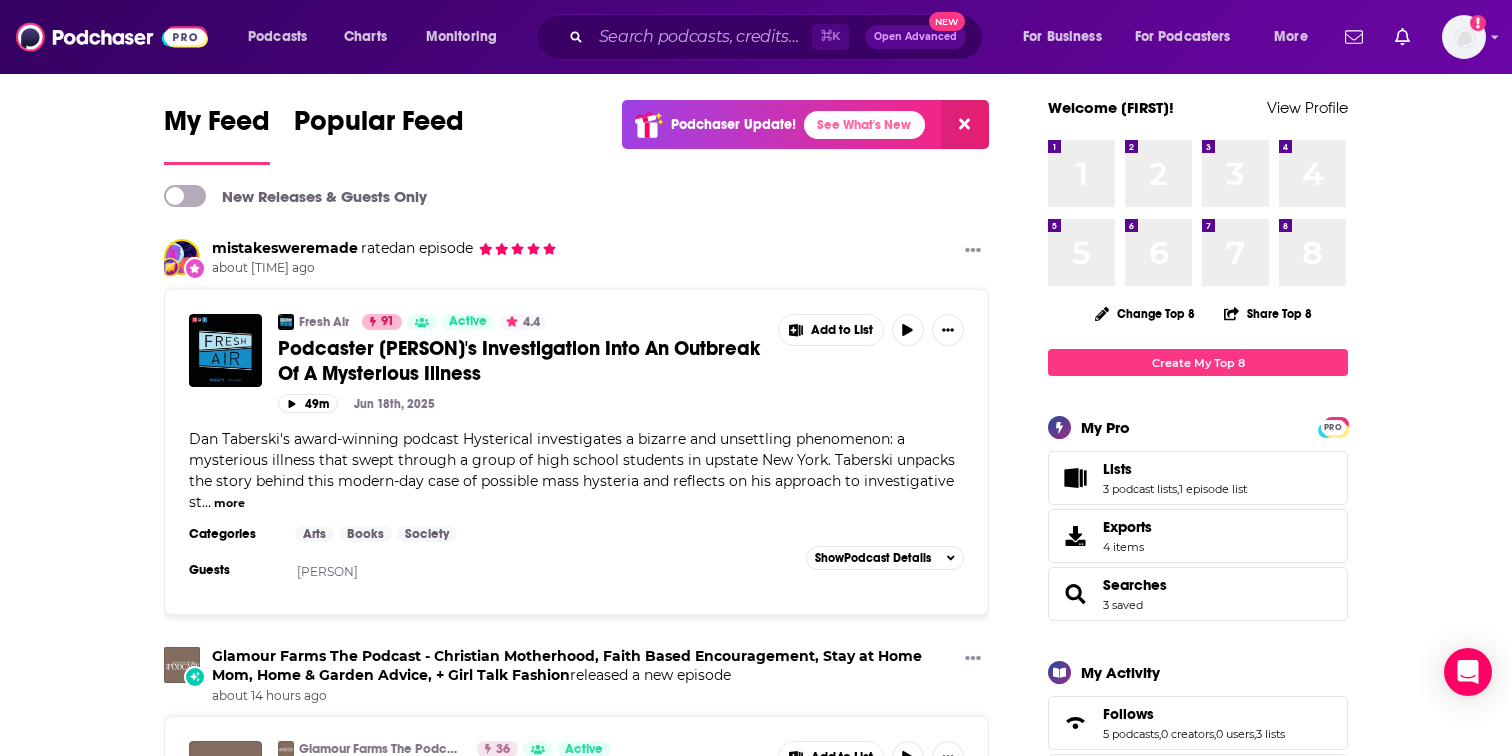 scroll, scrollTop: 0, scrollLeft: 0, axis: both 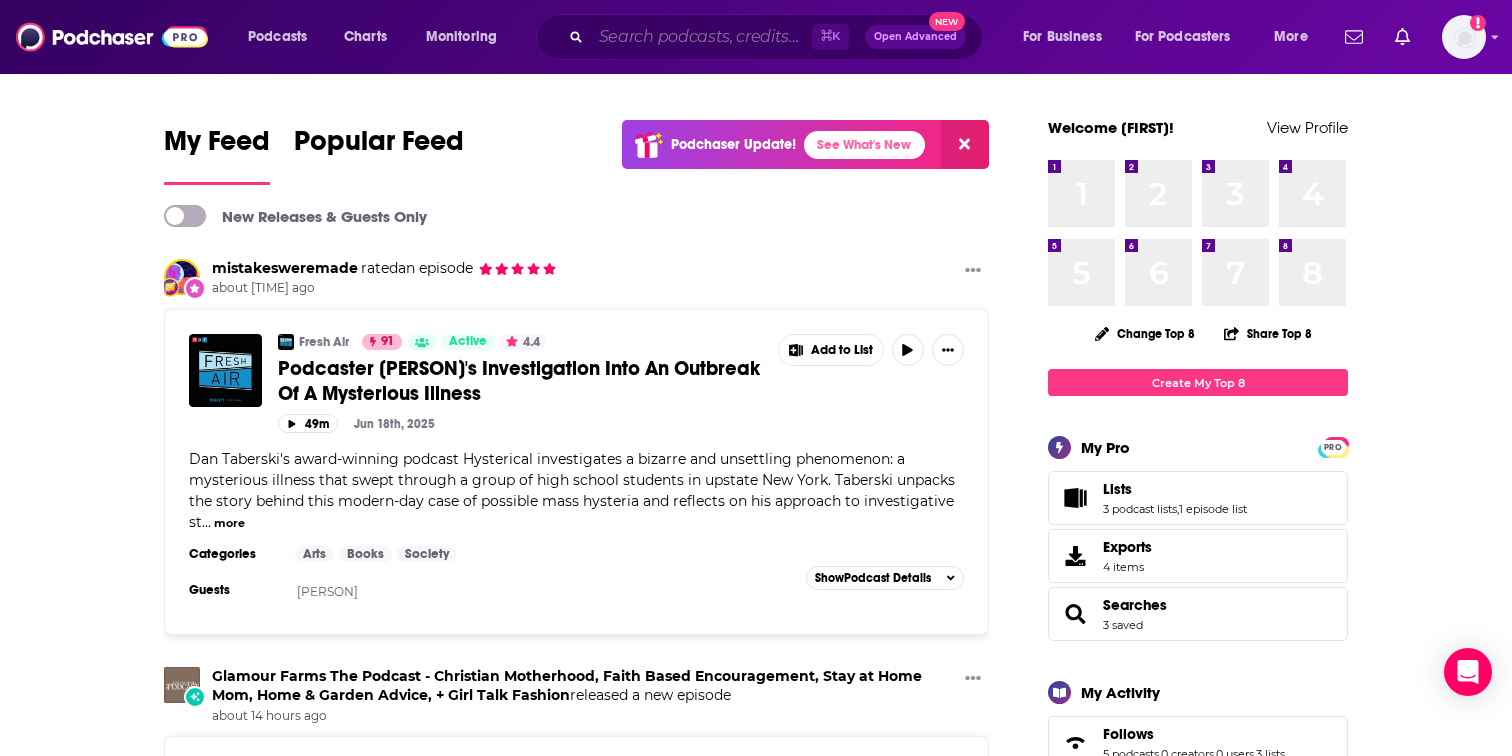 click at bounding box center (701, 37) 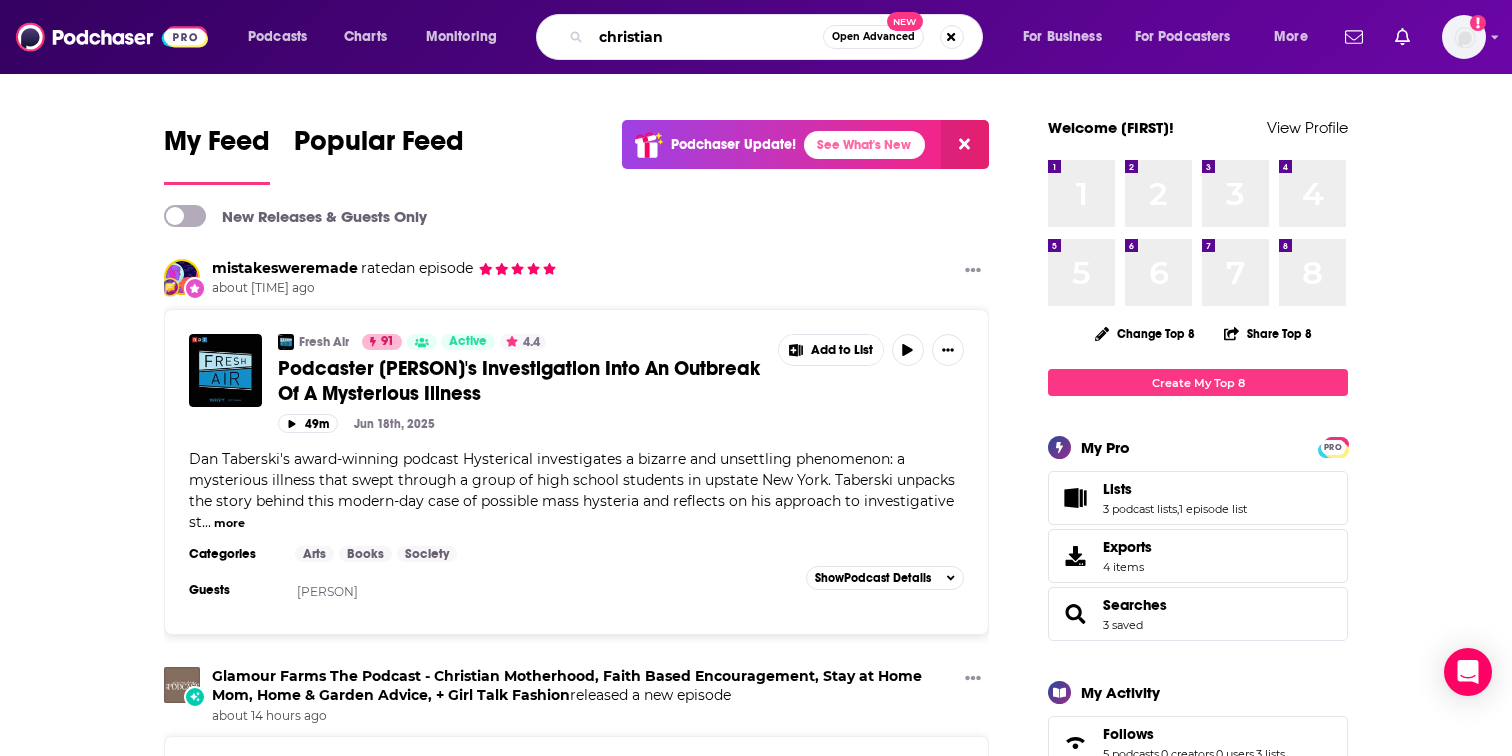 type on "christian" 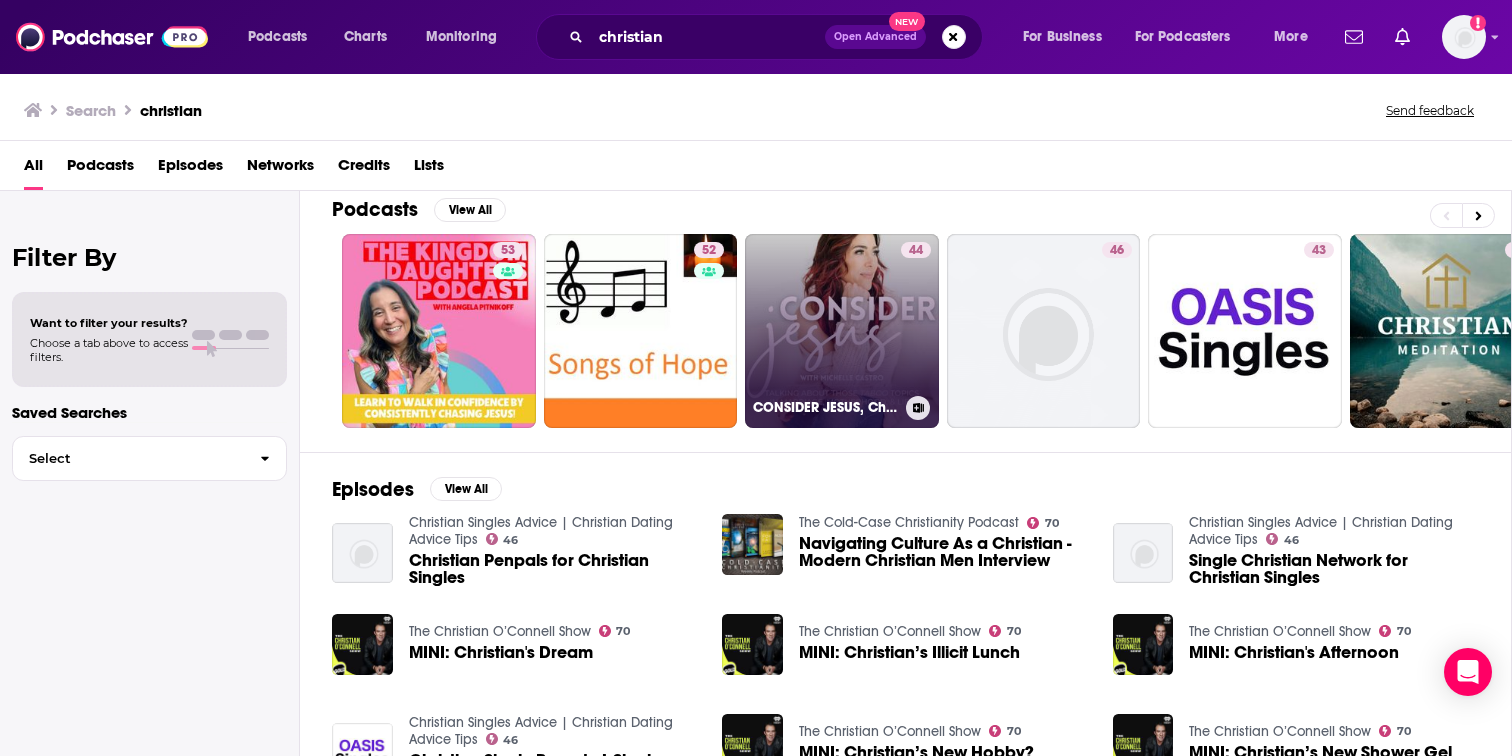 scroll, scrollTop: 0, scrollLeft: 0, axis: both 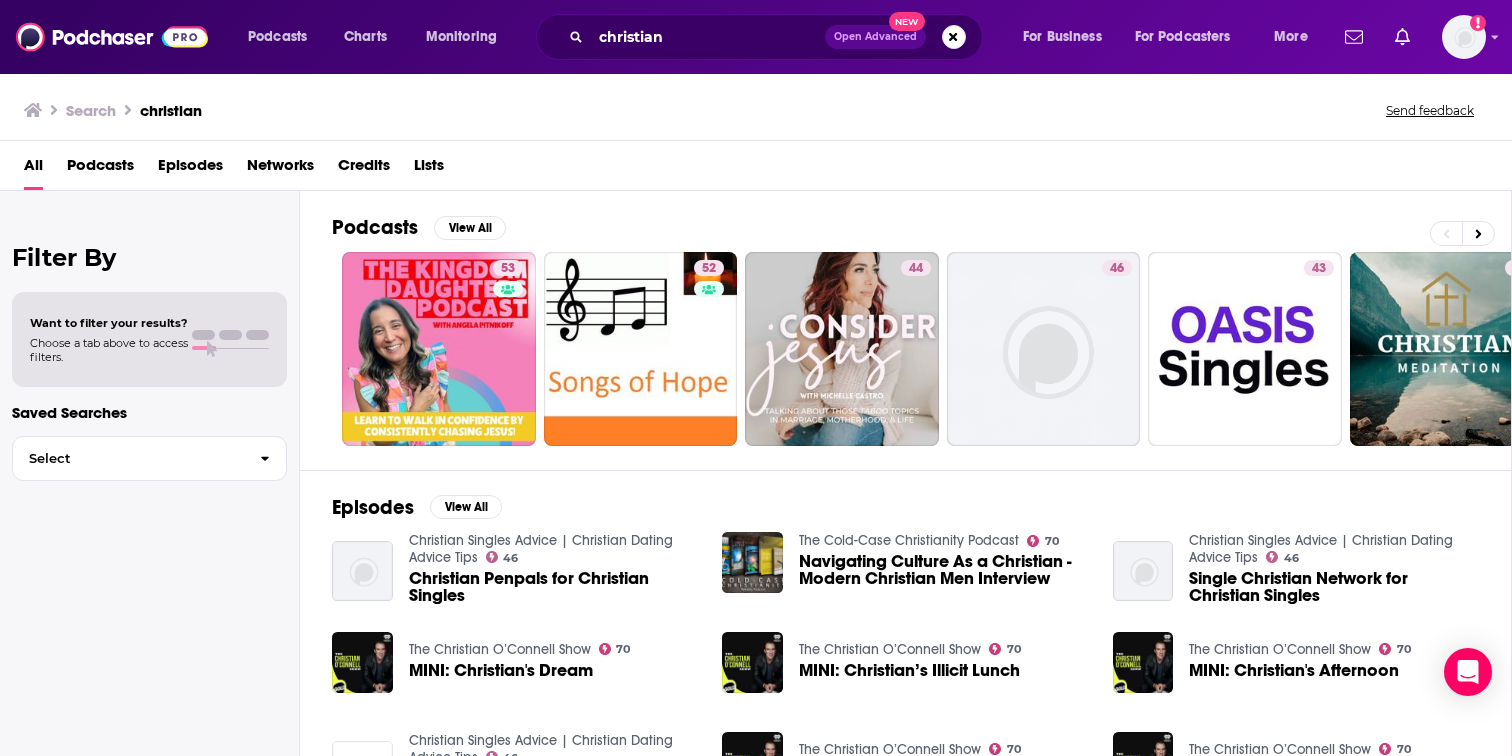 click on "Podcasts" at bounding box center [100, 169] 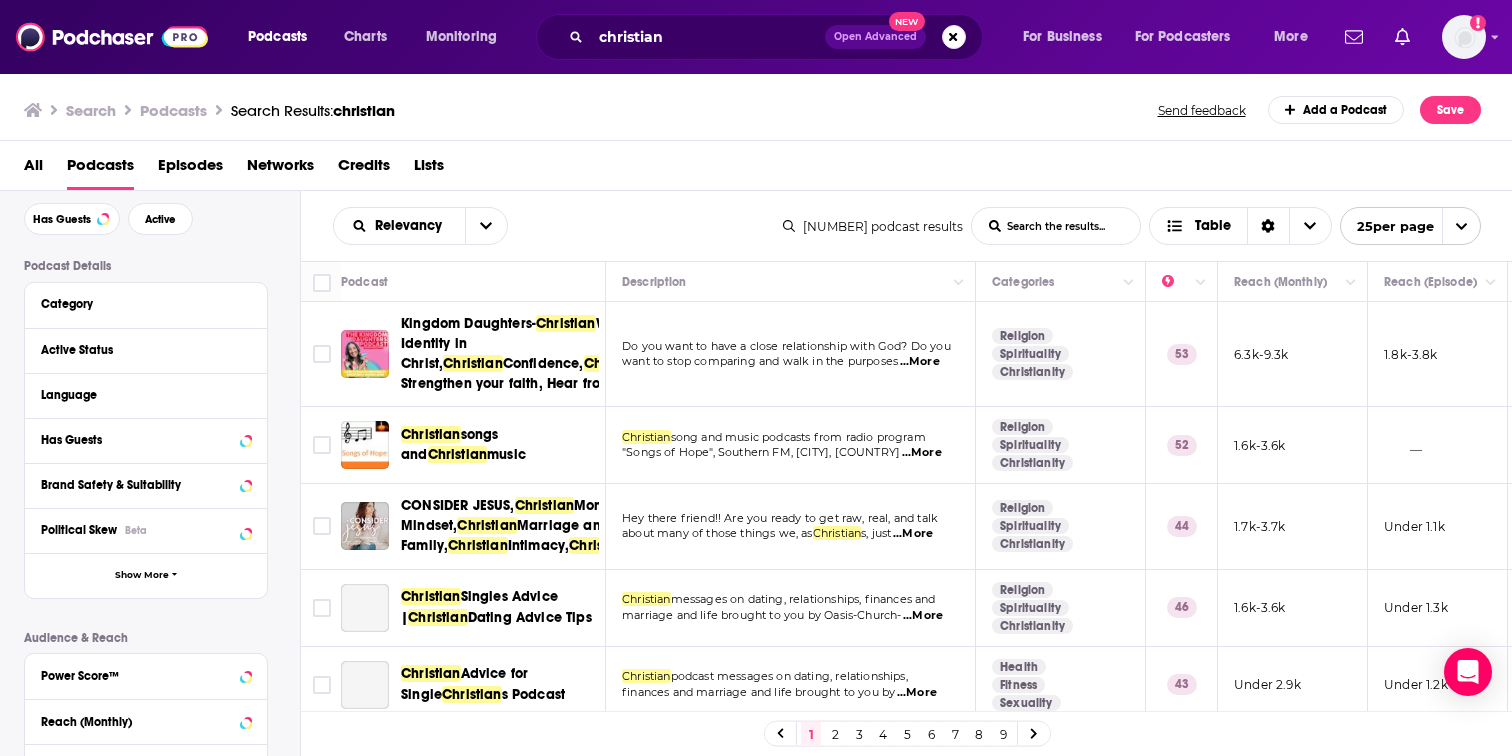 scroll, scrollTop: 0, scrollLeft: 0, axis: both 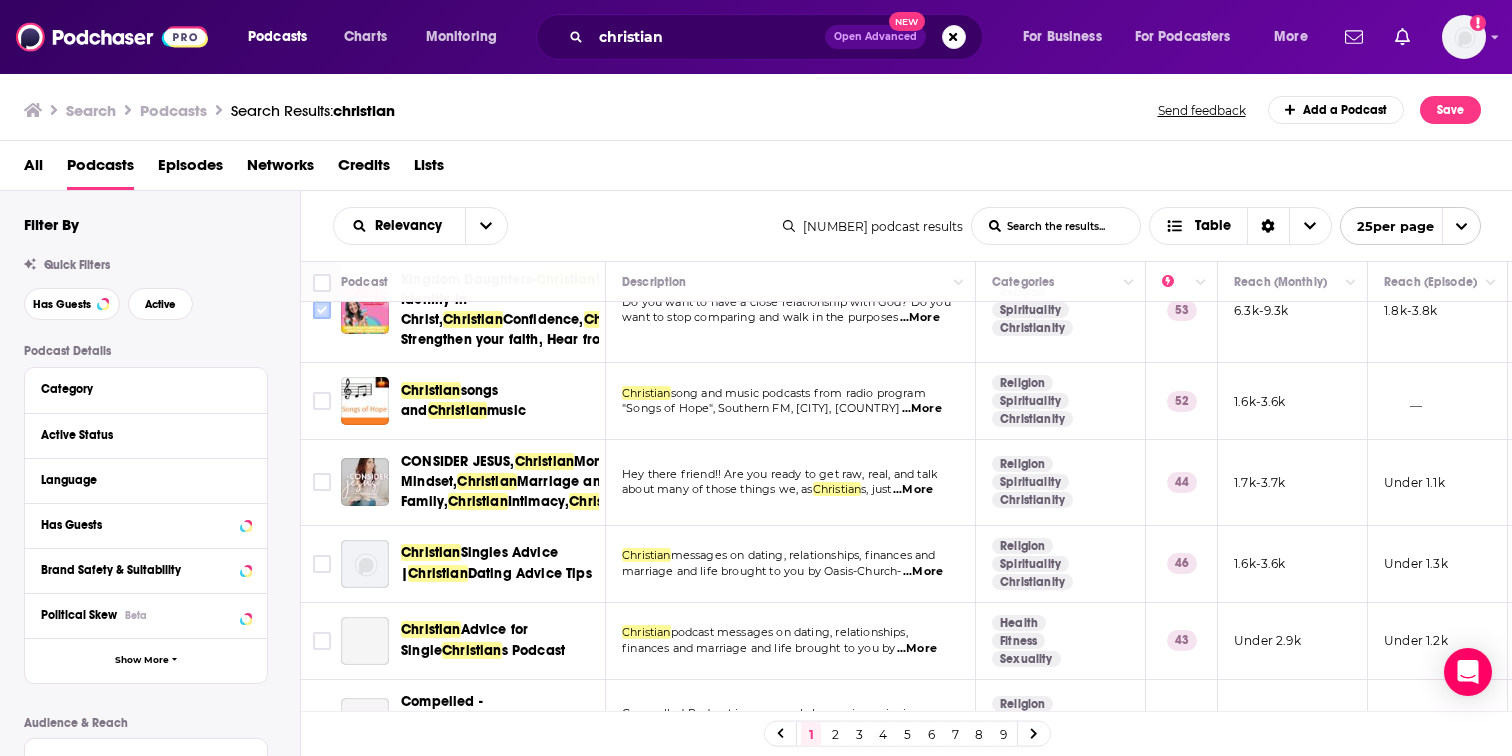 click 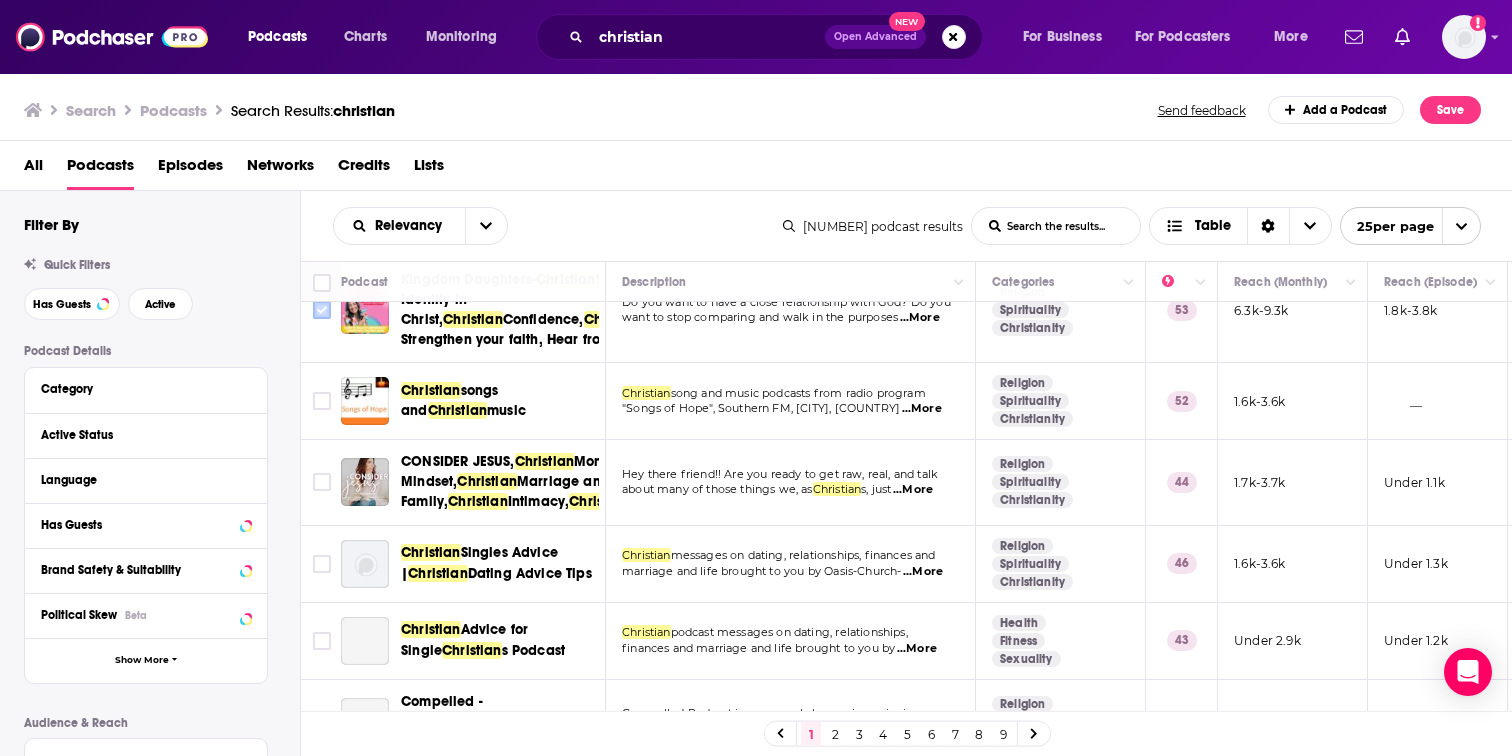 click at bounding box center [322, 310] 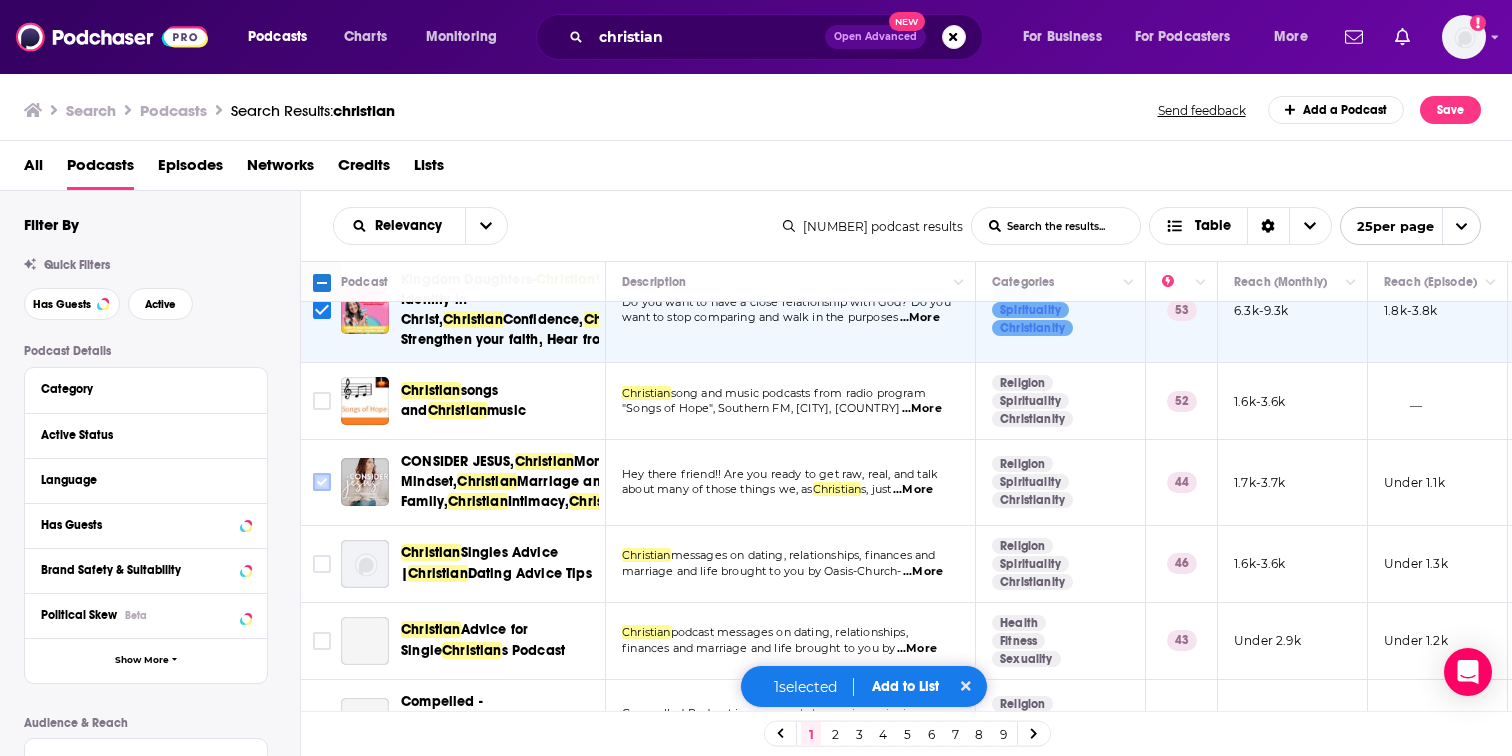 click at bounding box center [322, 482] 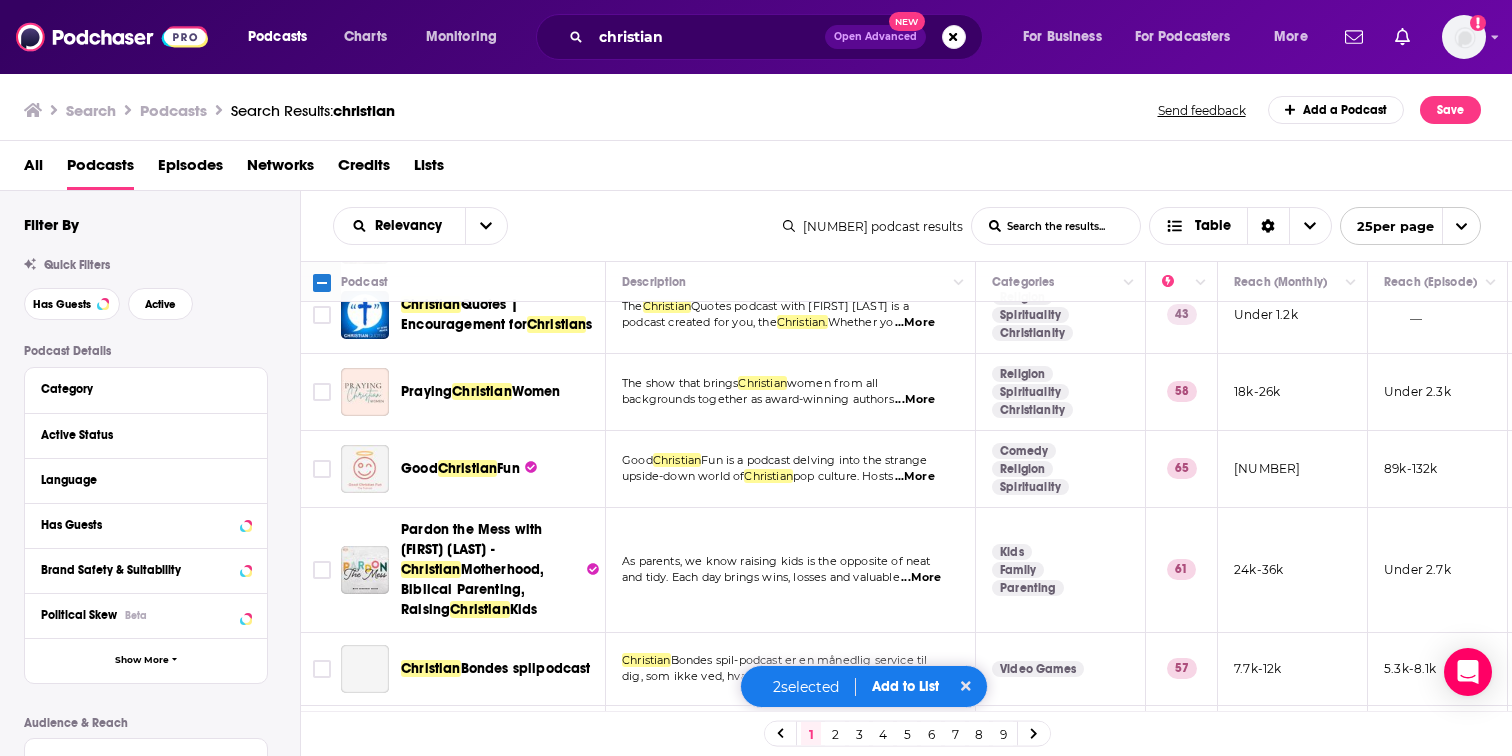 scroll, scrollTop: 630, scrollLeft: 0, axis: vertical 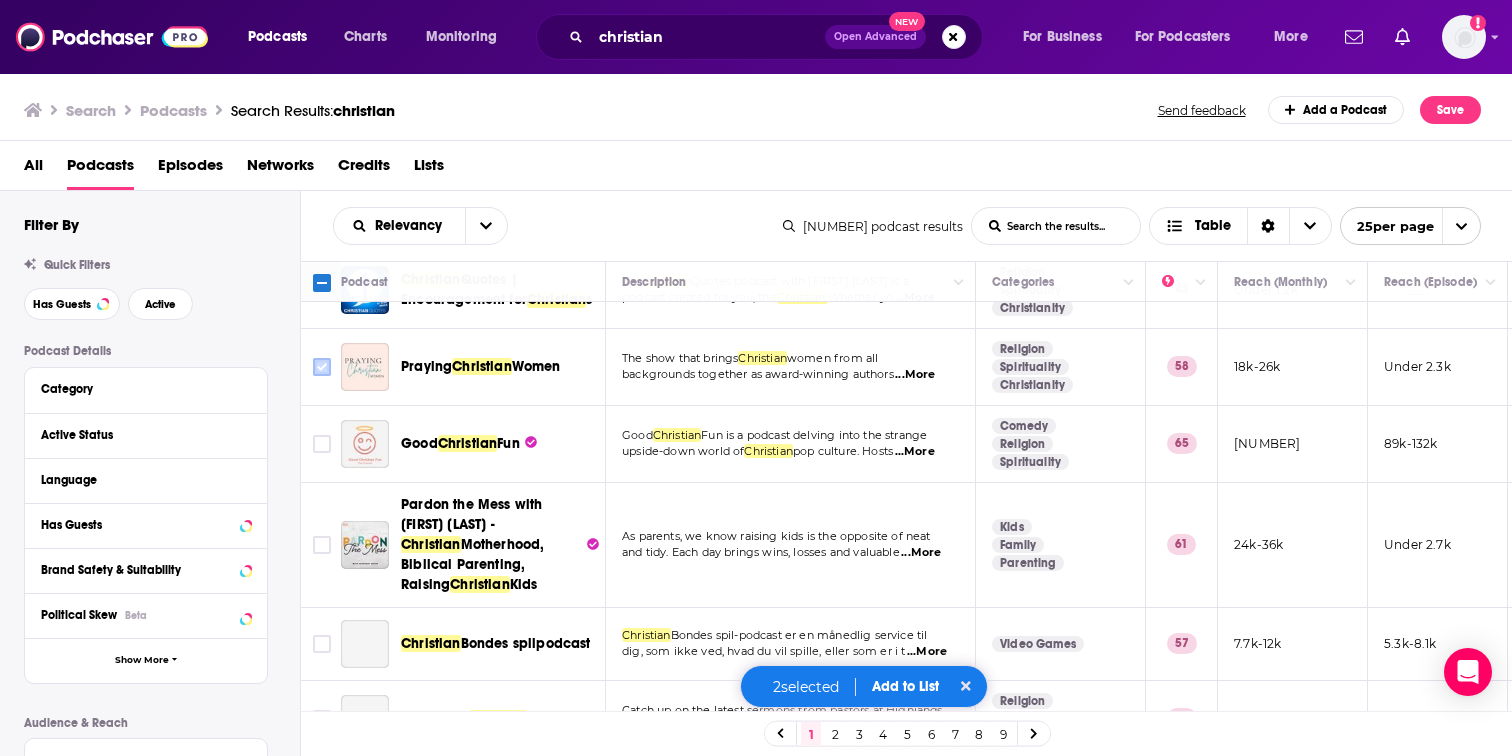 click at bounding box center (322, 367) 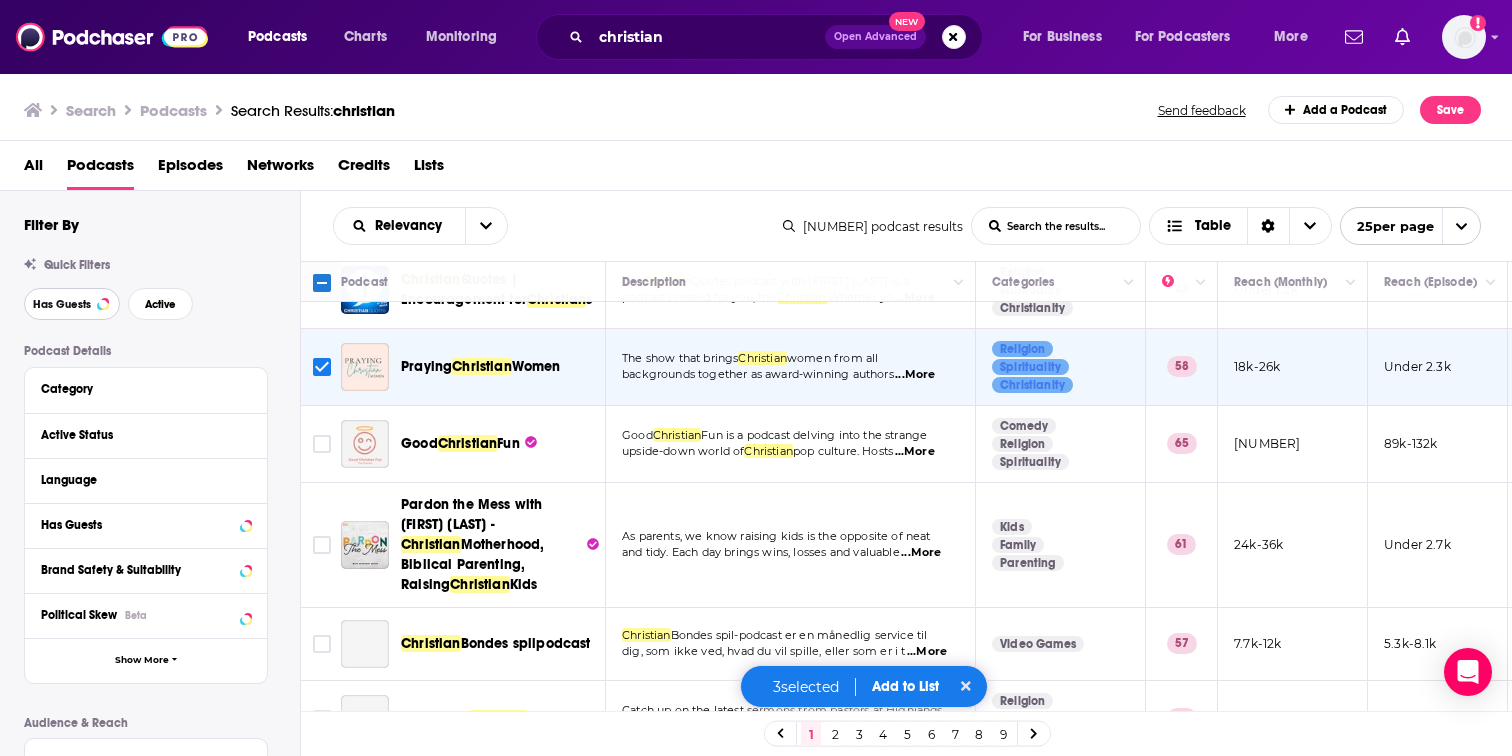 click on "Has Guests" at bounding box center [72, 304] 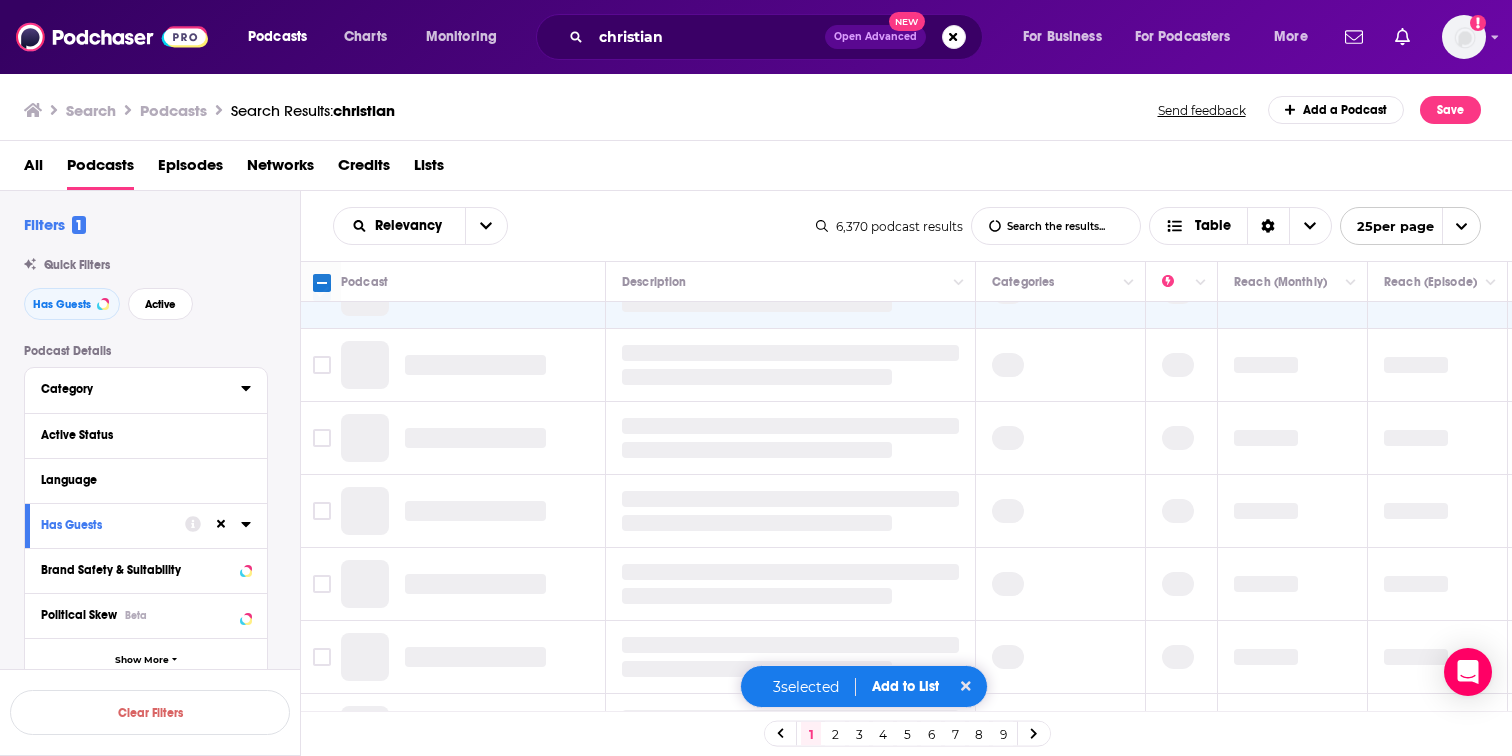 click 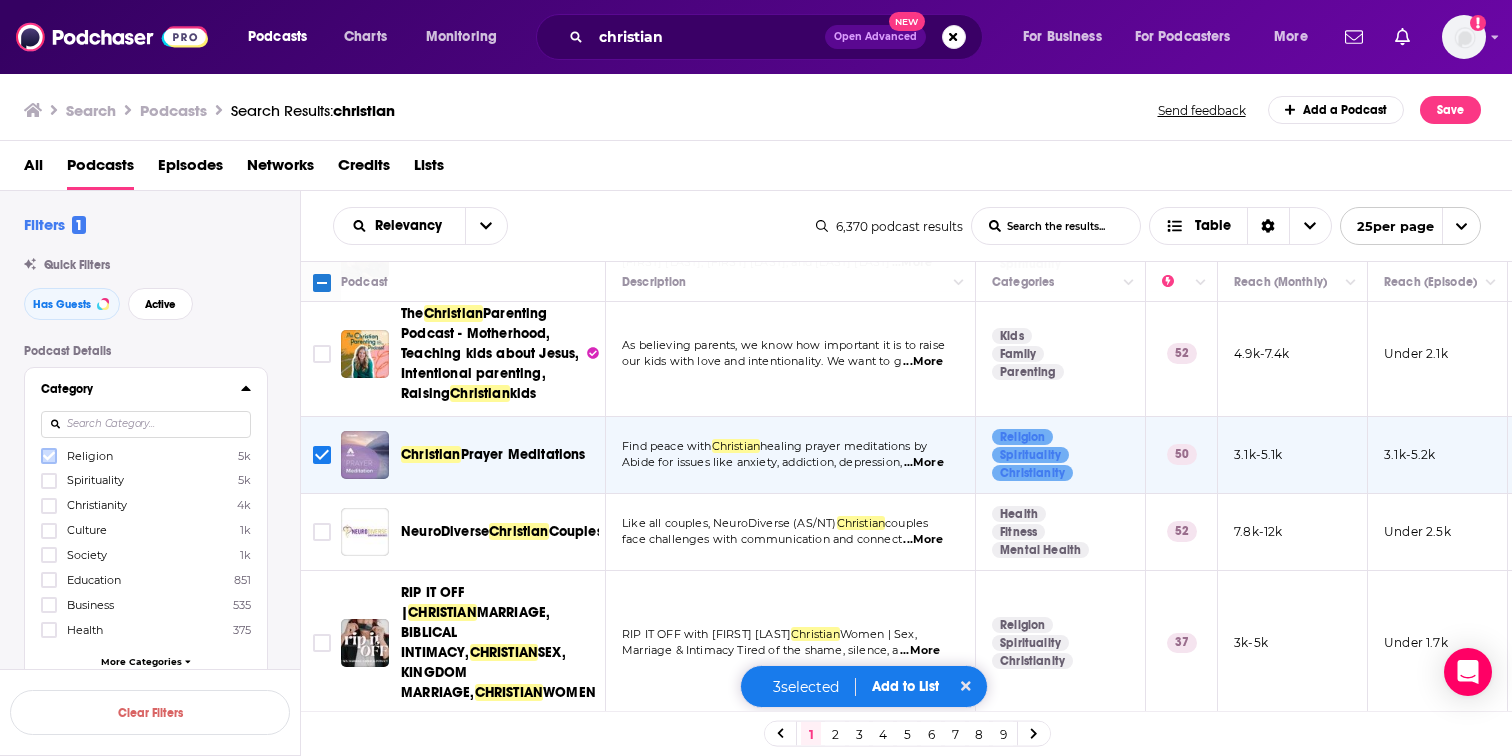 click 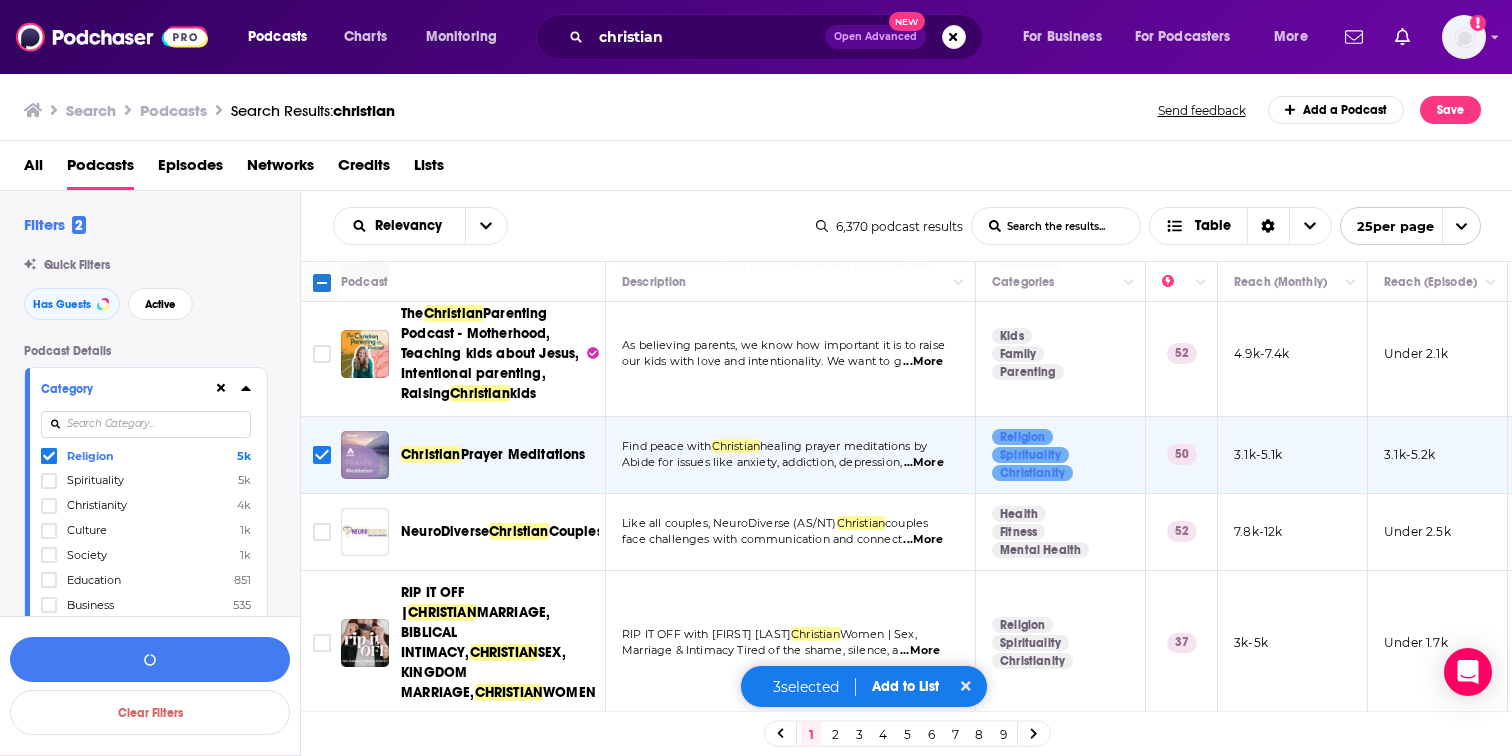 click 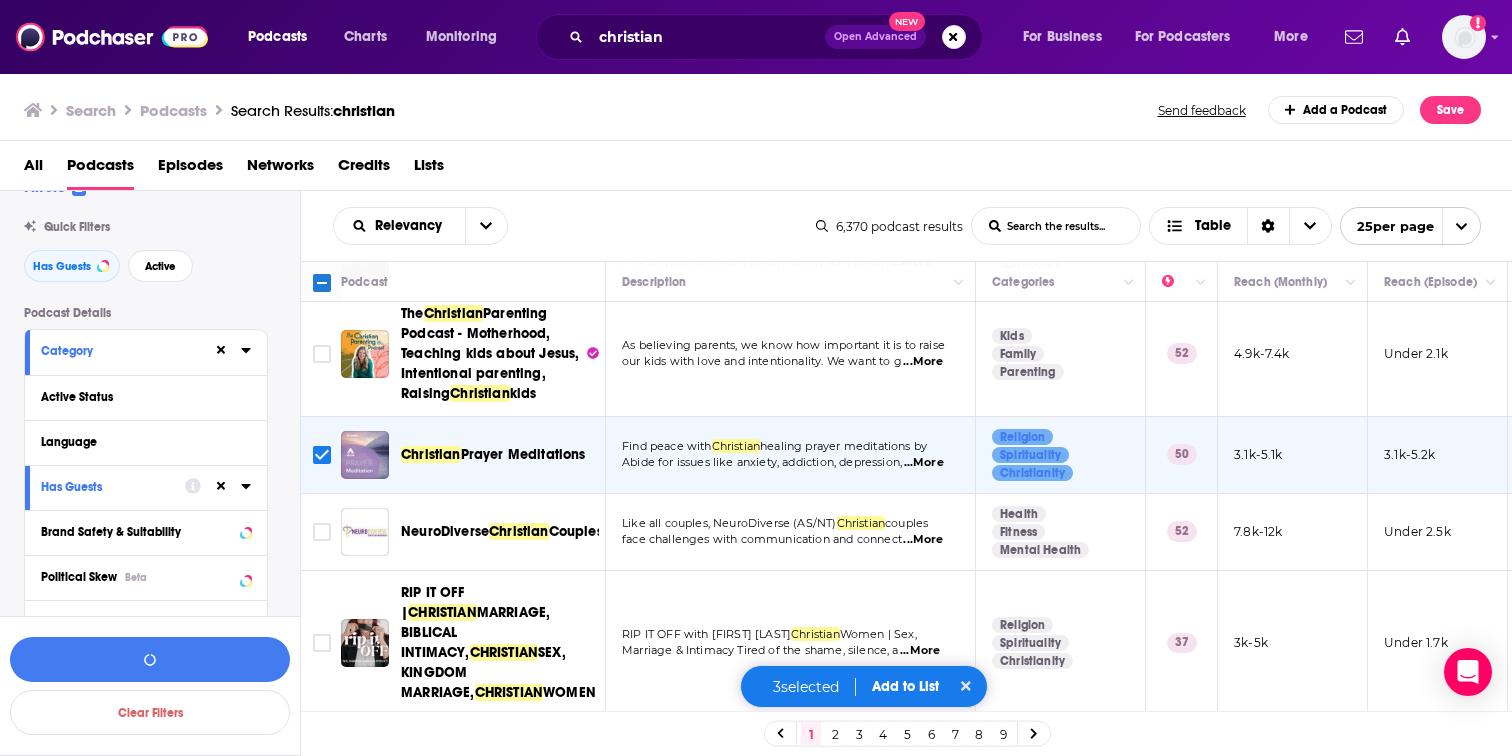 scroll, scrollTop: 44, scrollLeft: 0, axis: vertical 